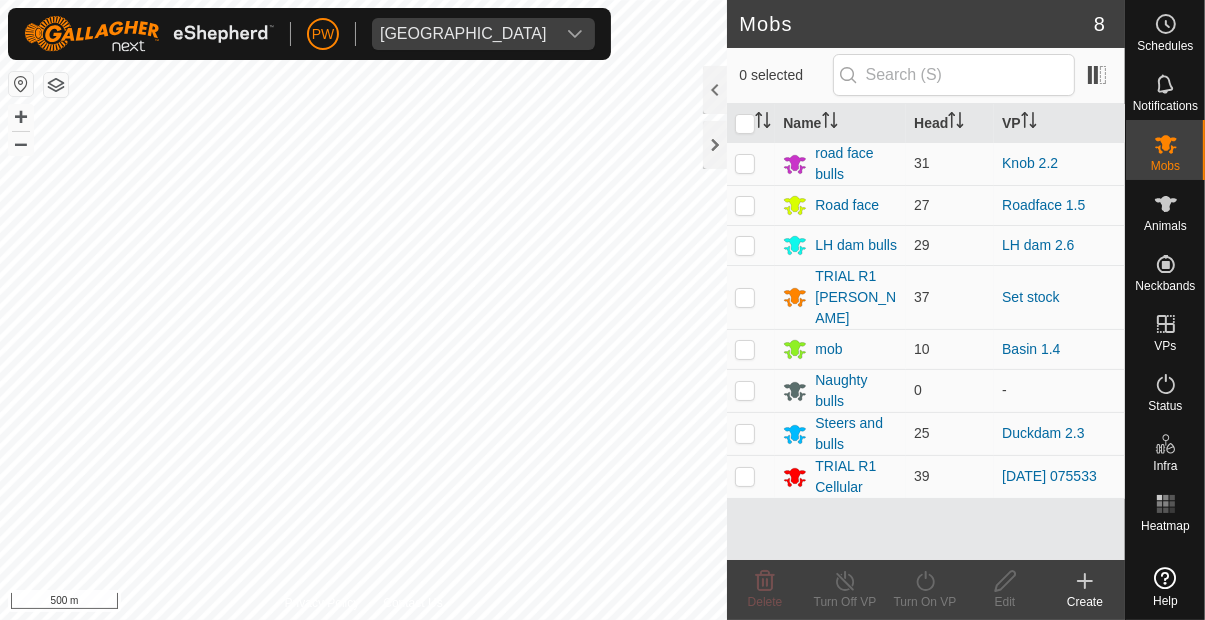 scroll, scrollTop: 0, scrollLeft: 0, axis: both 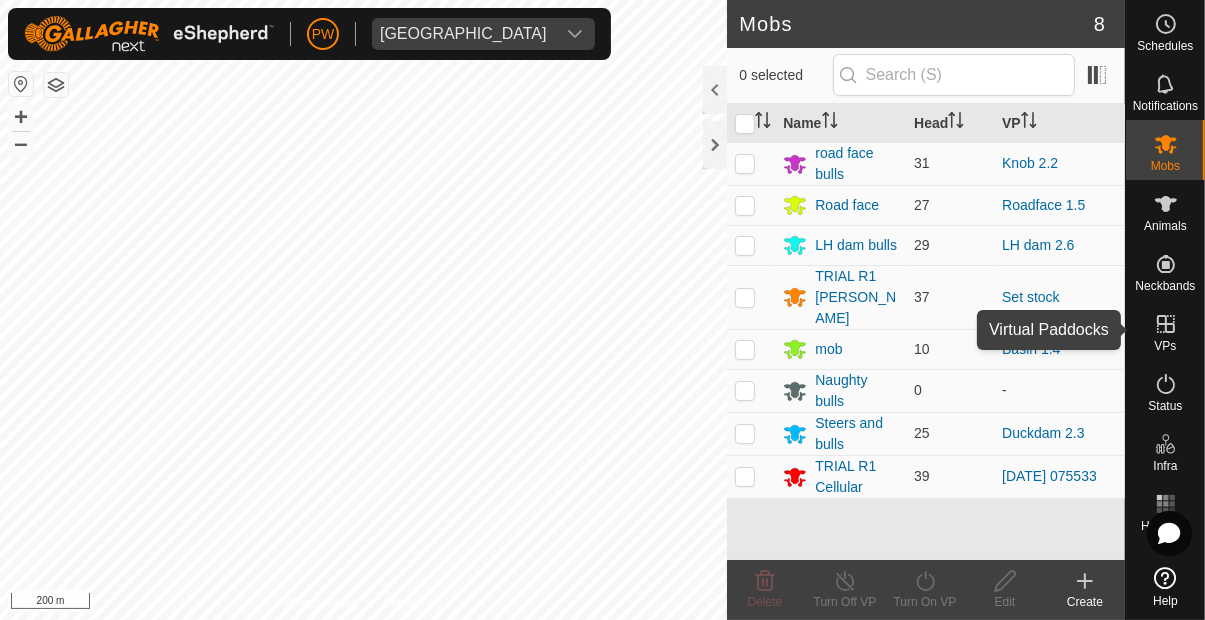 click 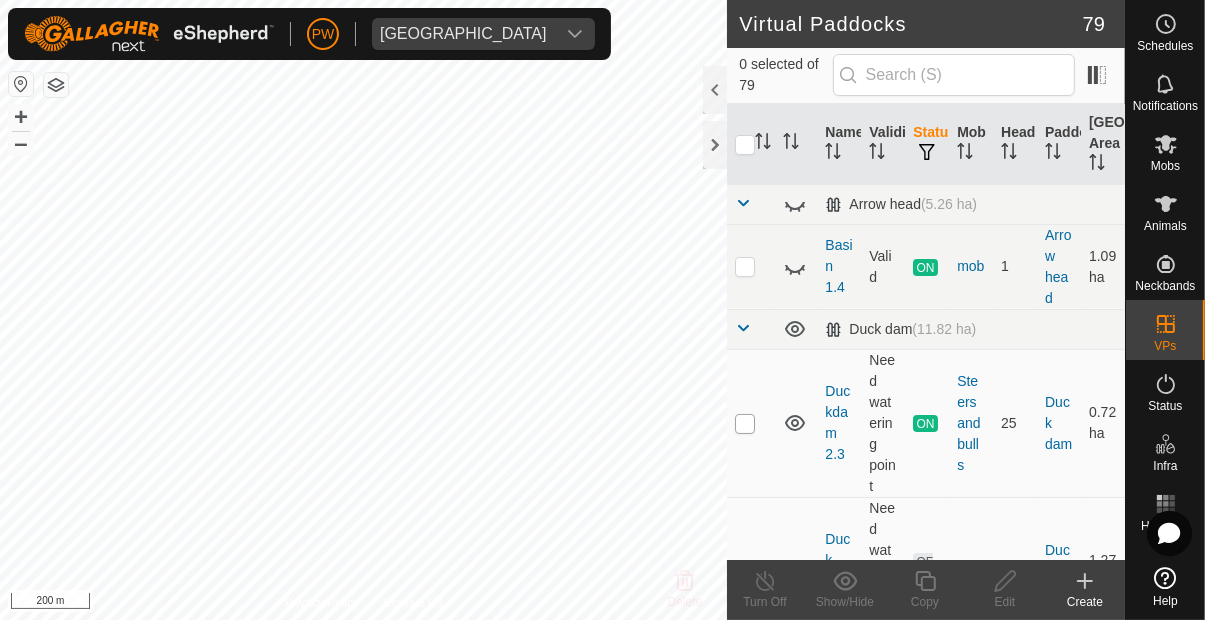 click at bounding box center (745, 424) 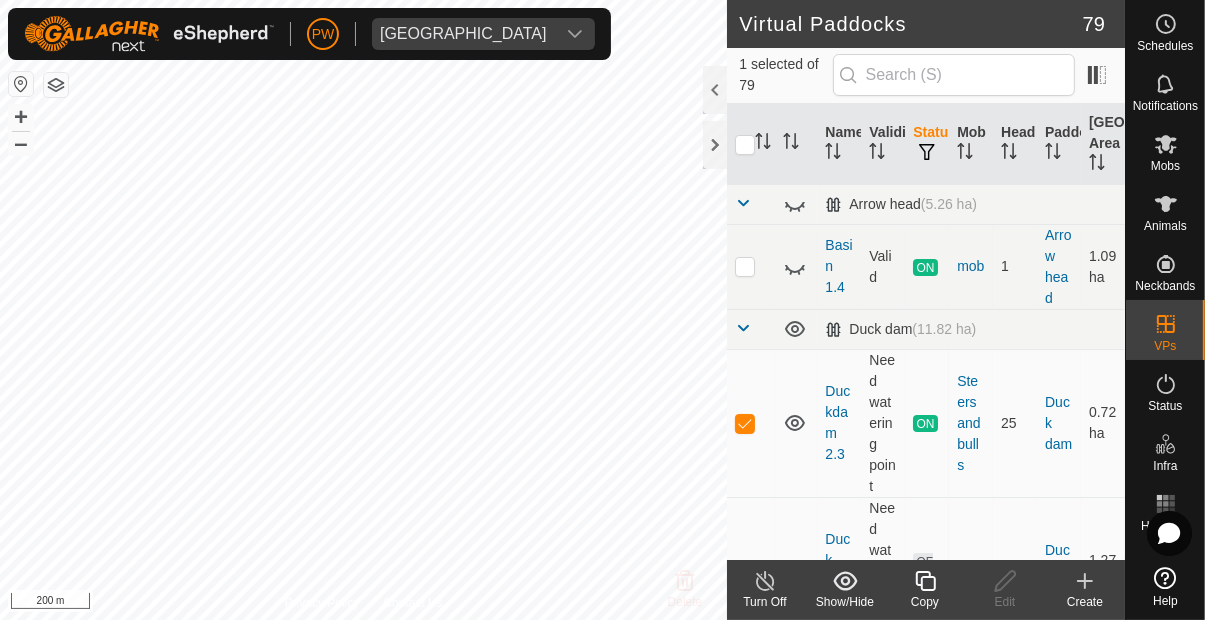 click 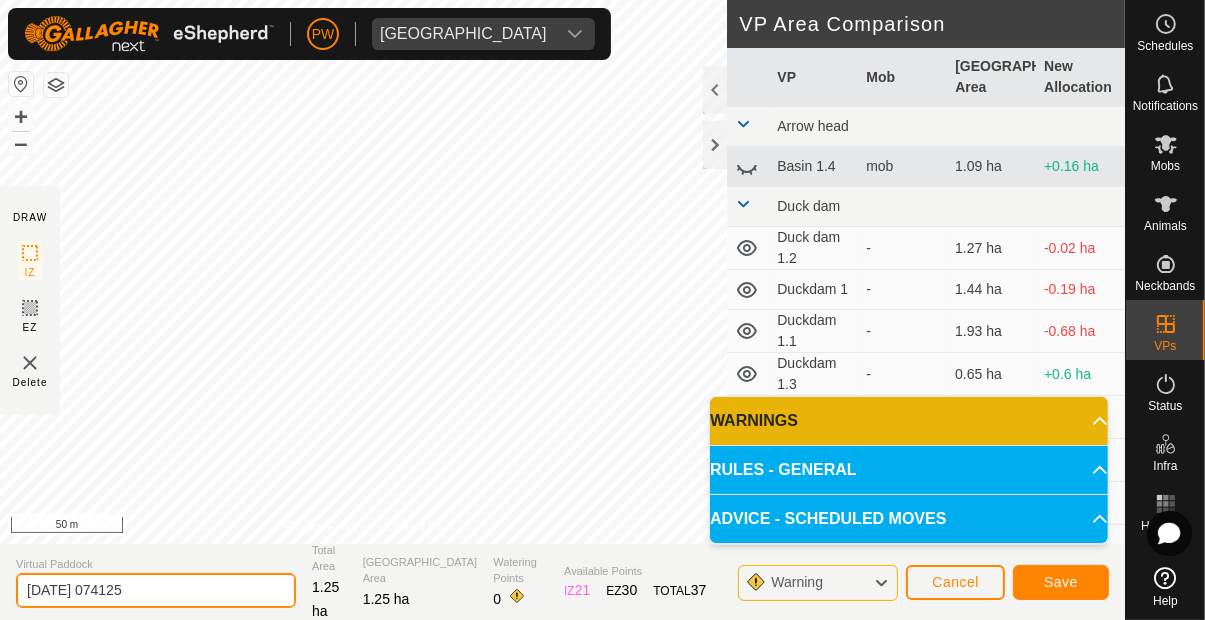 click on "[DATE] 074125" 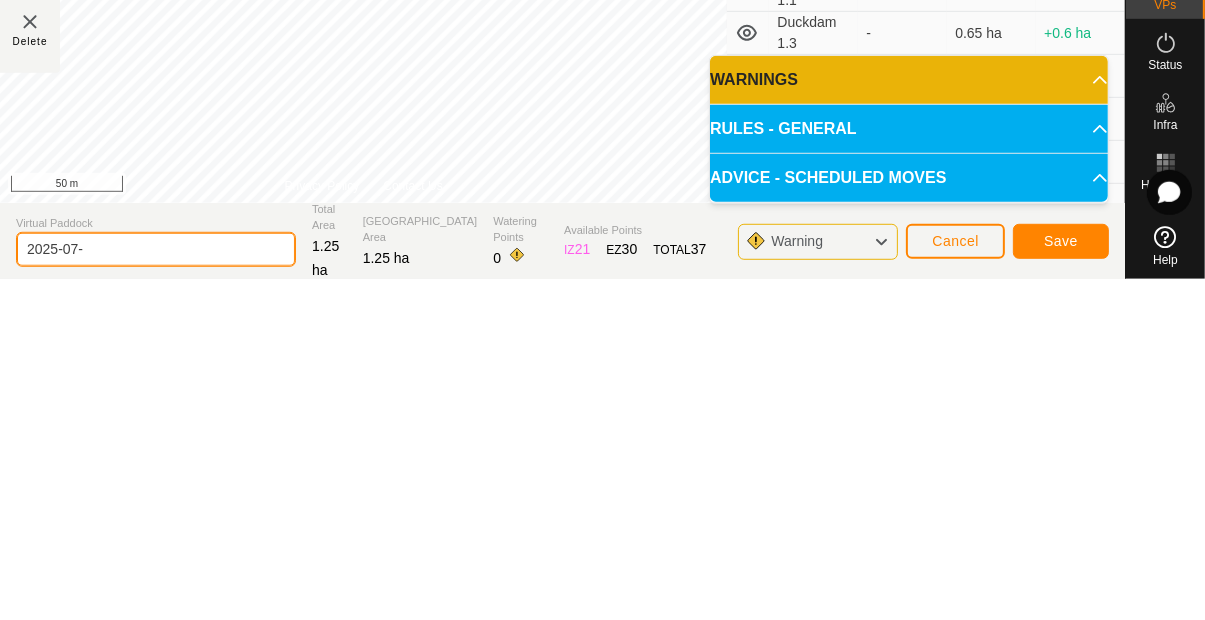 type on "2025-07" 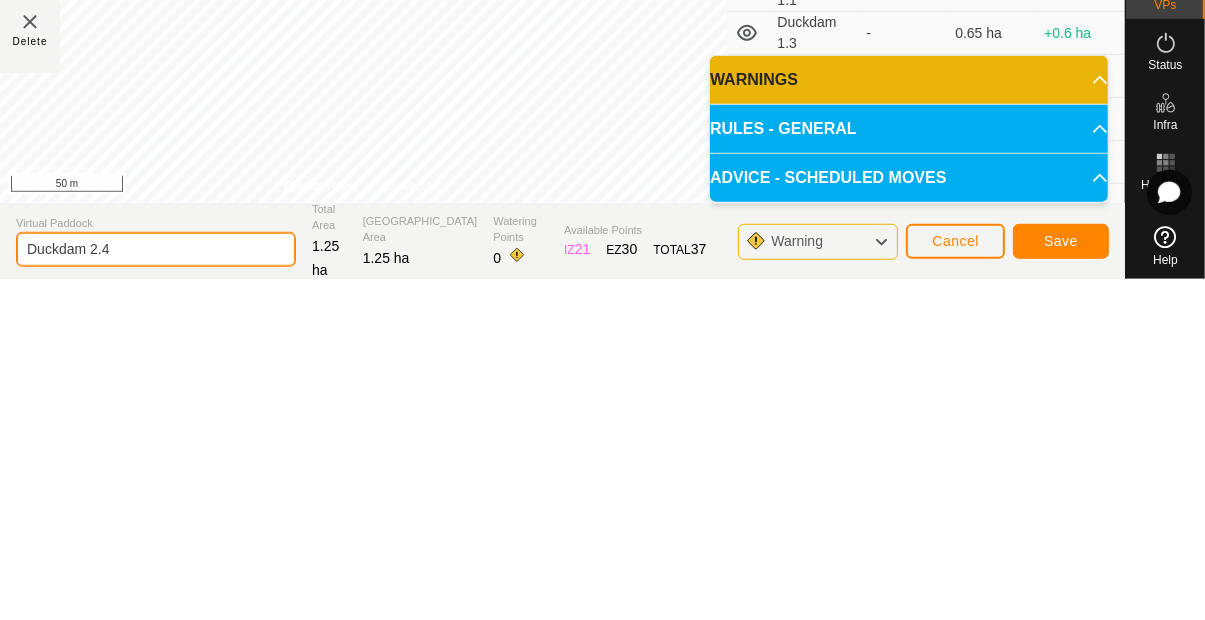 type on "Duckdam 2.4" 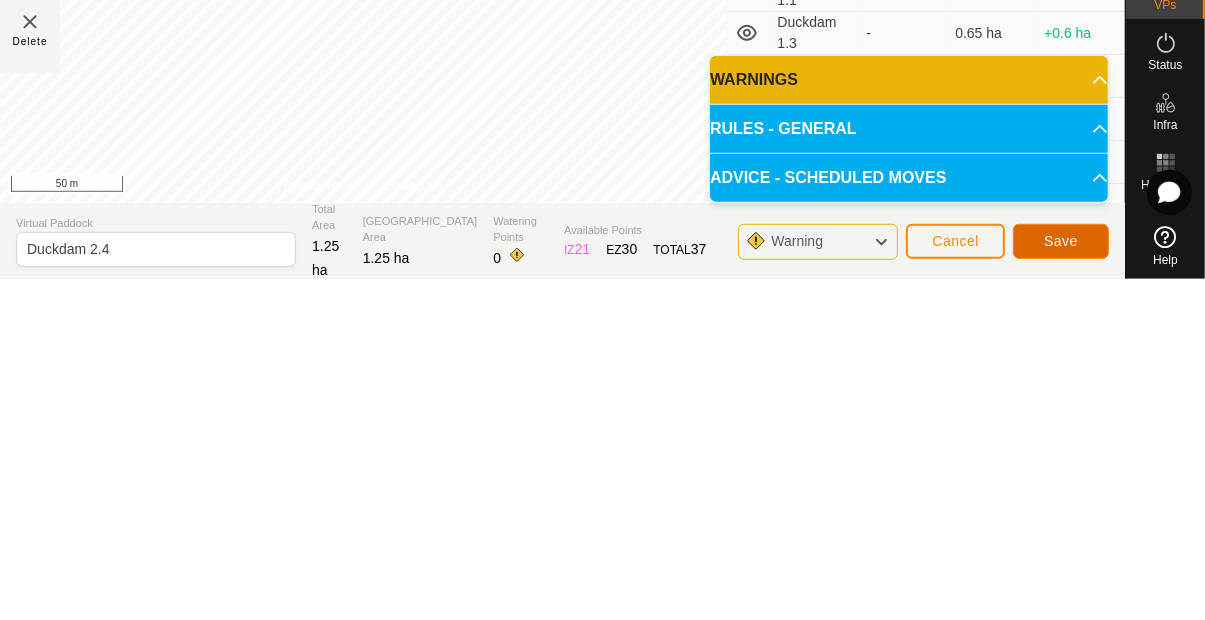 click on "Save" 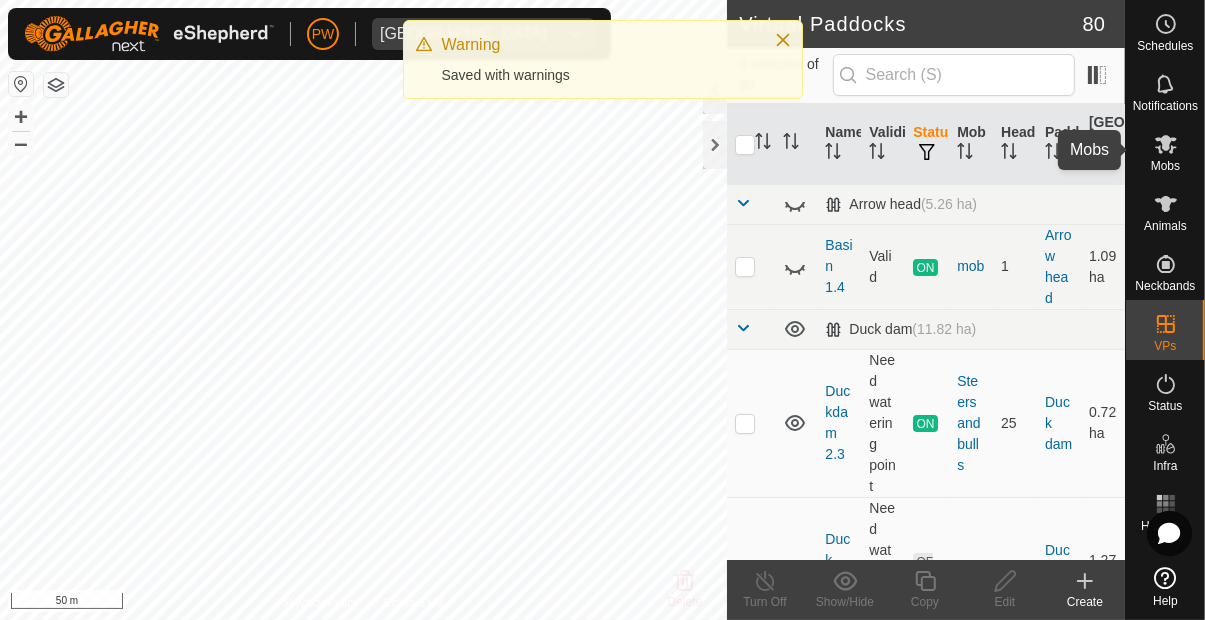 click 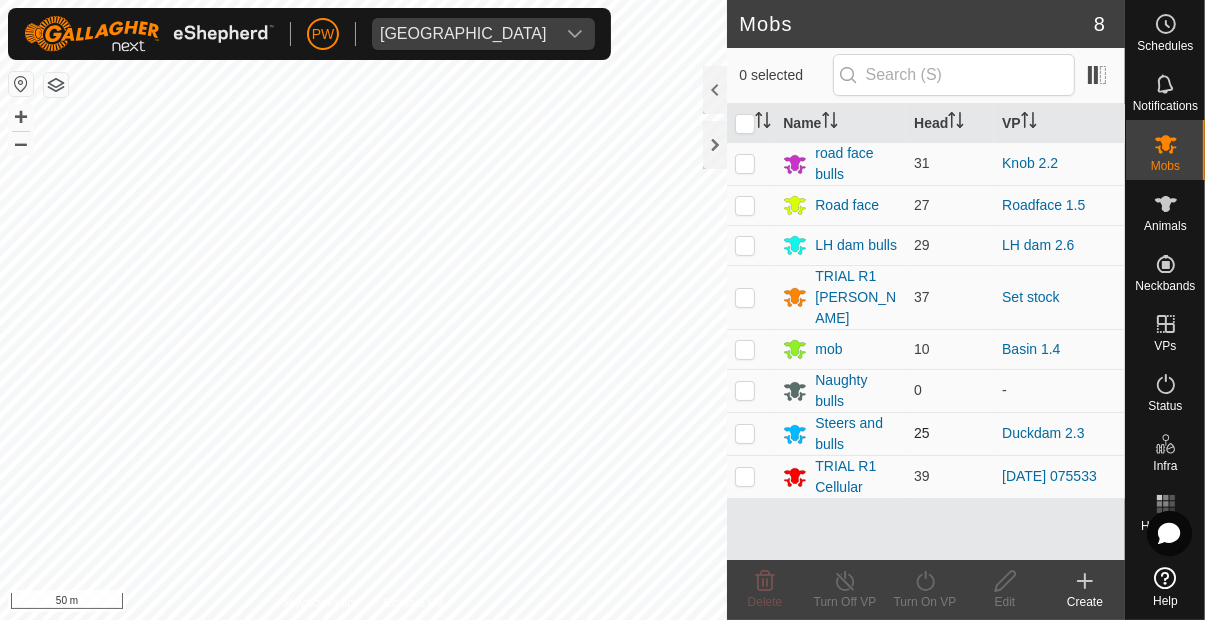 click at bounding box center [745, 433] 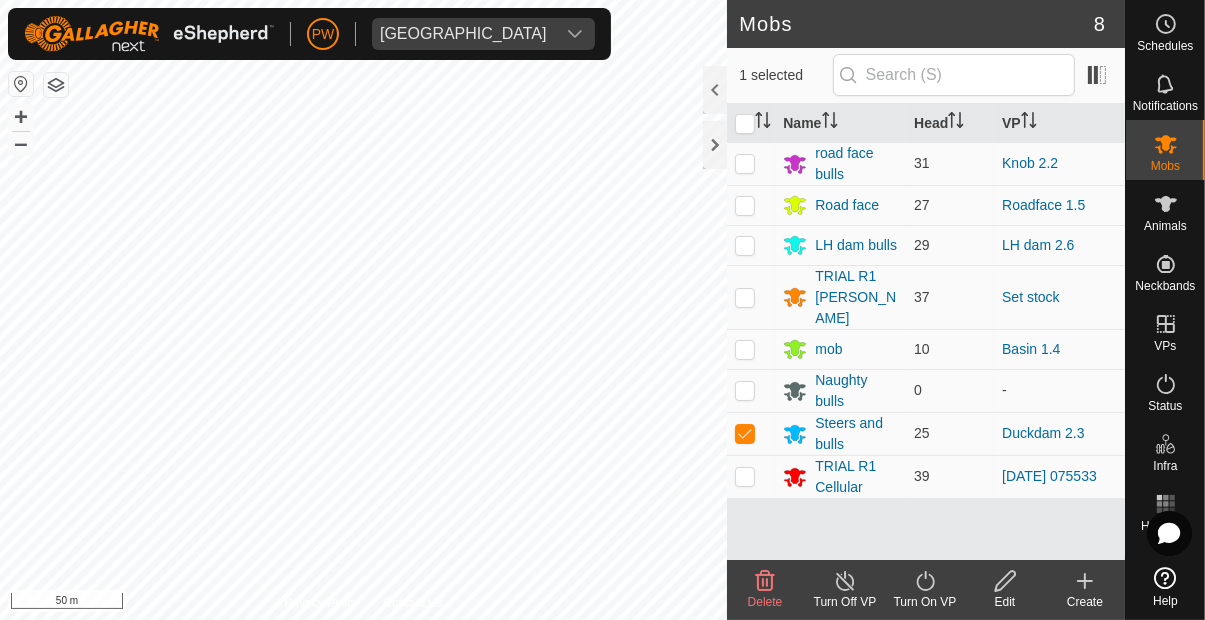 click 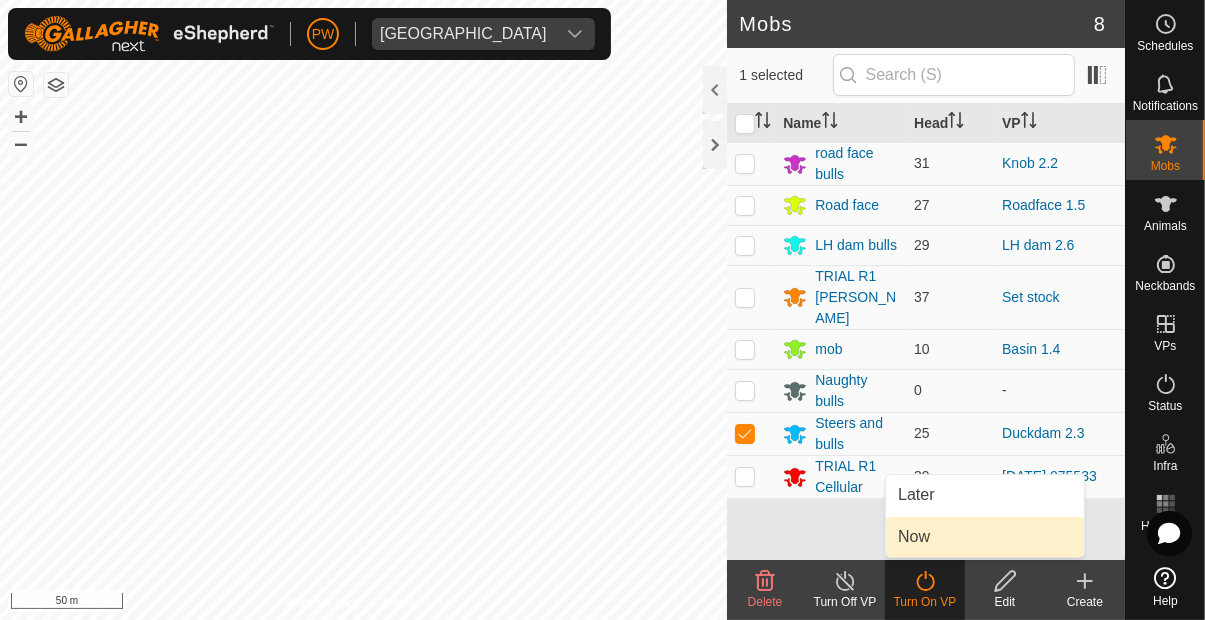 click on "Now" at bounding box center (985, 537) 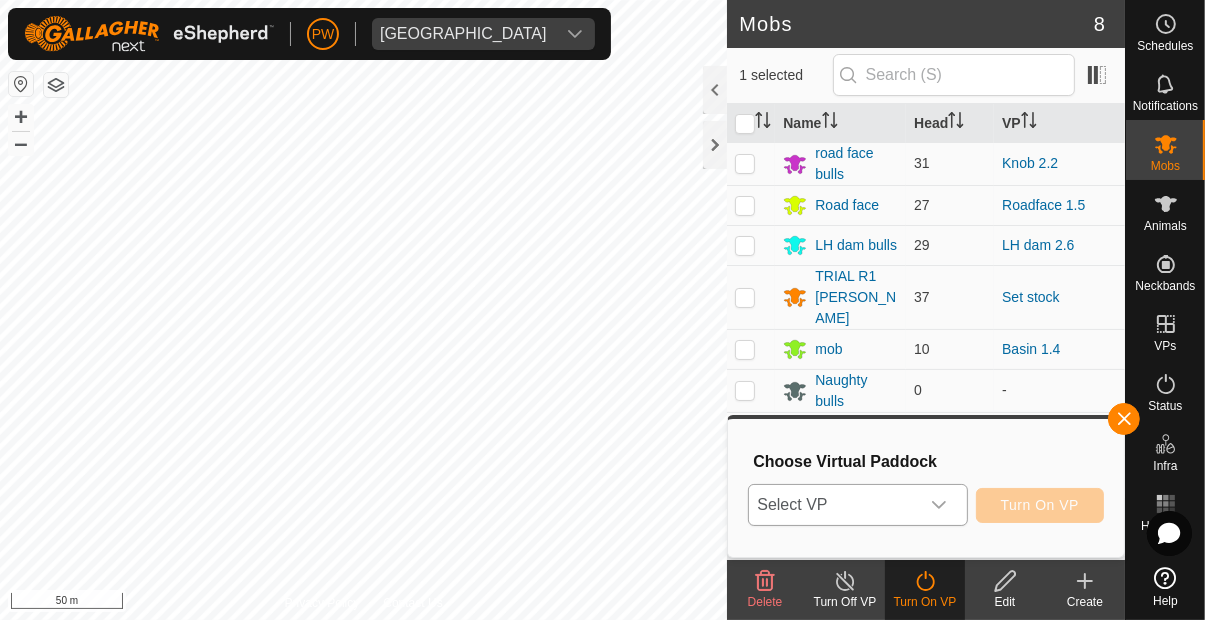 click 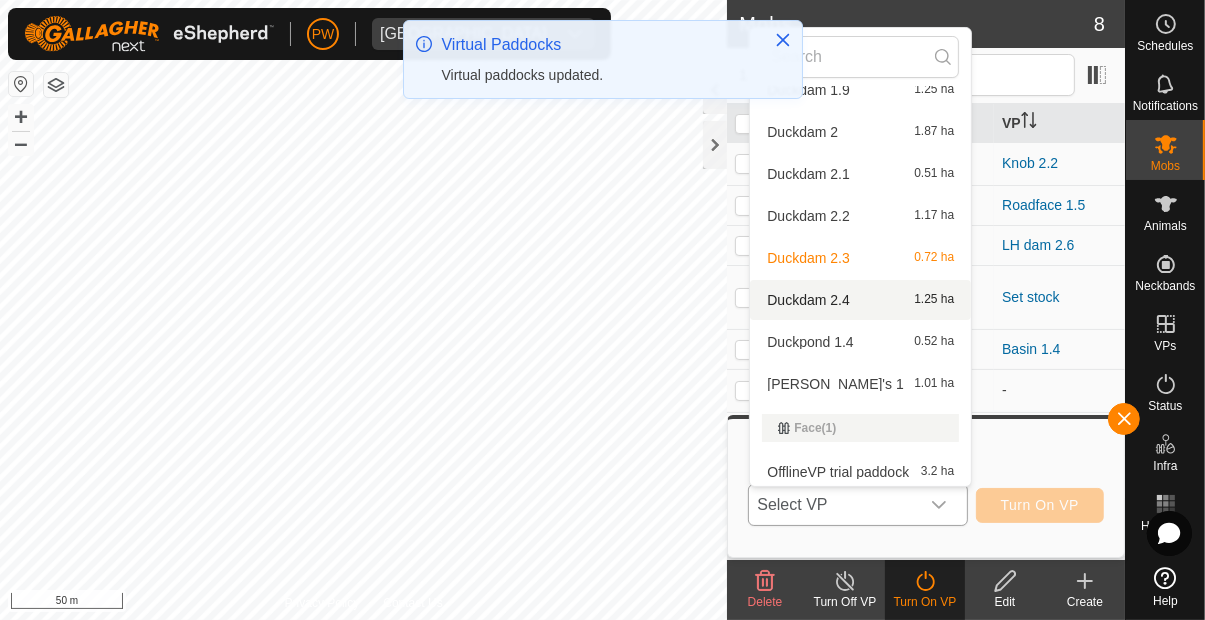 scroll, scrollTop: 525, scrollLeft: 0, axis: vertical 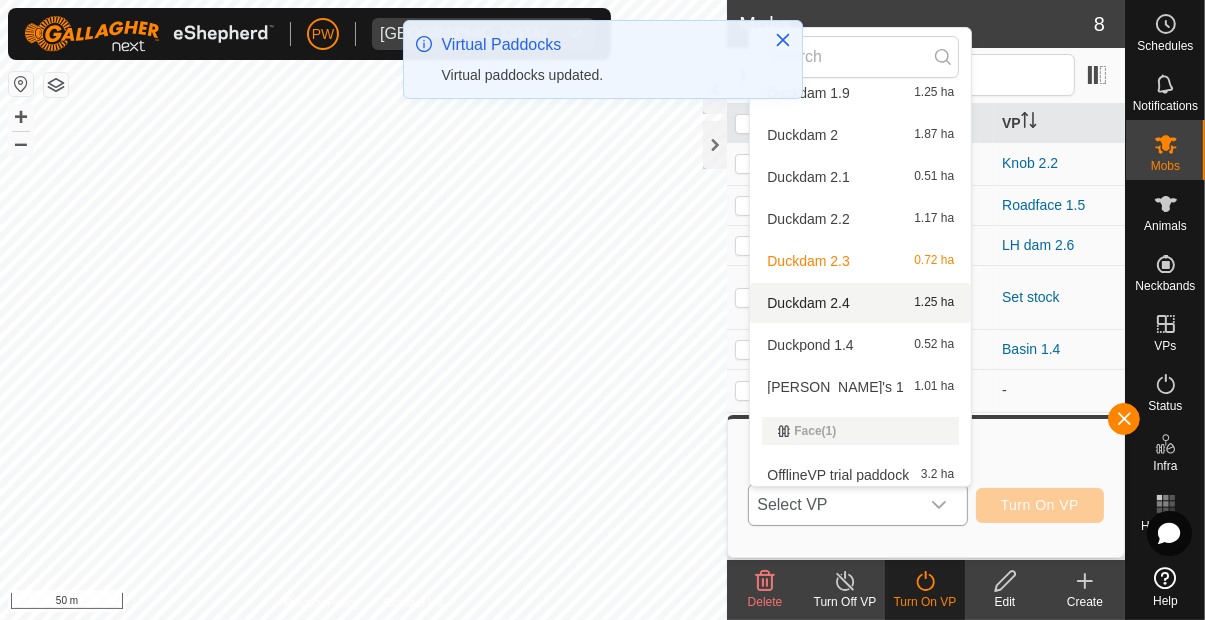 click on "Duckdam 2.4  1.25 ha" at bounding box center [860, 303] 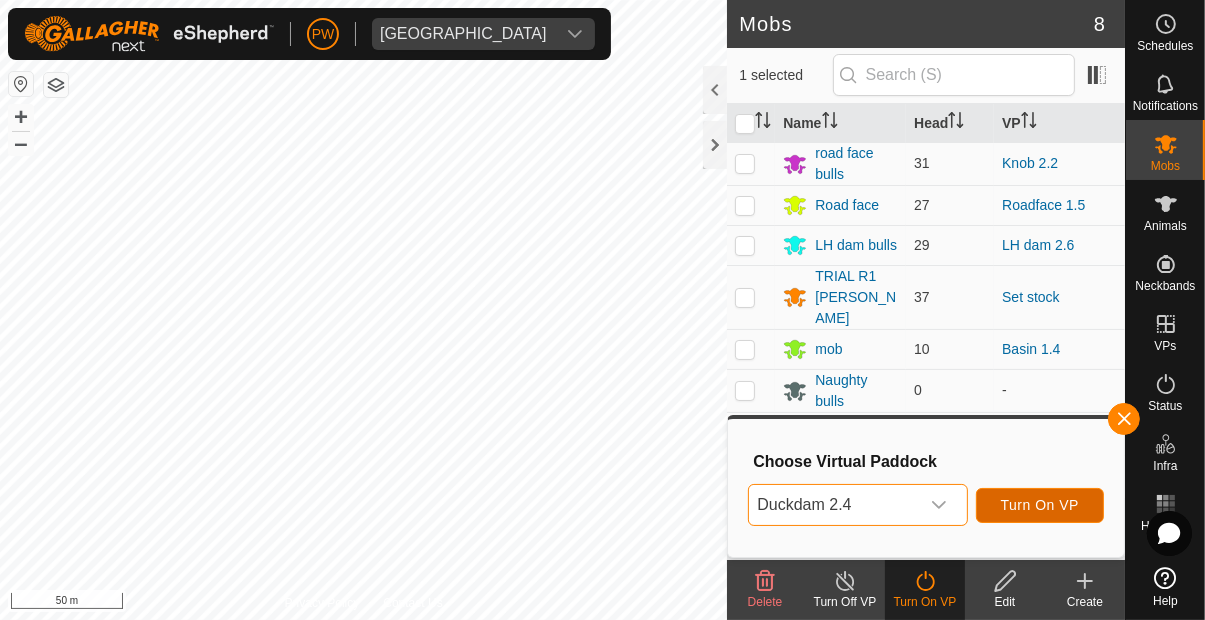 click on "Turn On VP" at bounding box center [1040, 505] 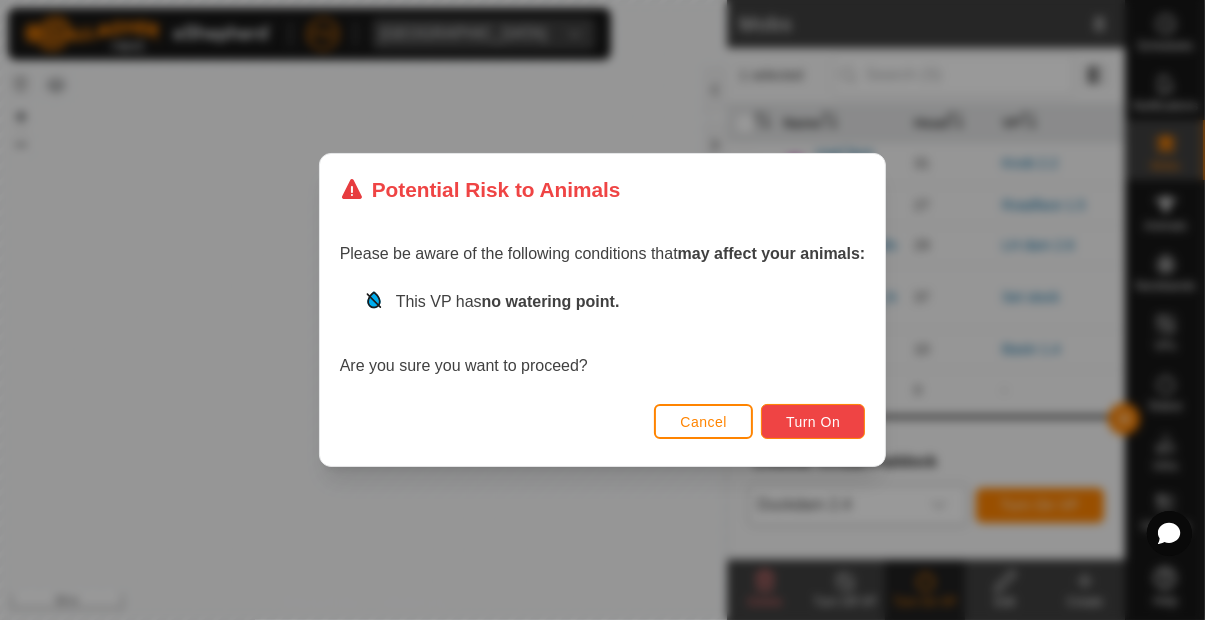 click on "Turn On" at bounding box center (813, 421) 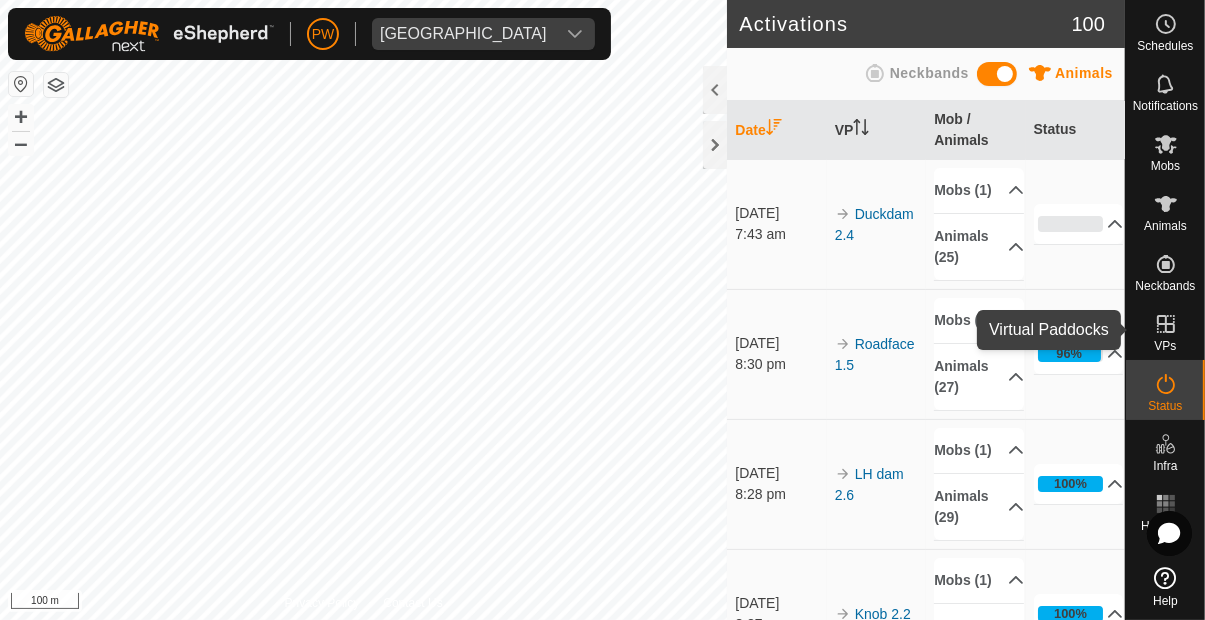 click on "VPs" at bounding box center (1165, 346) 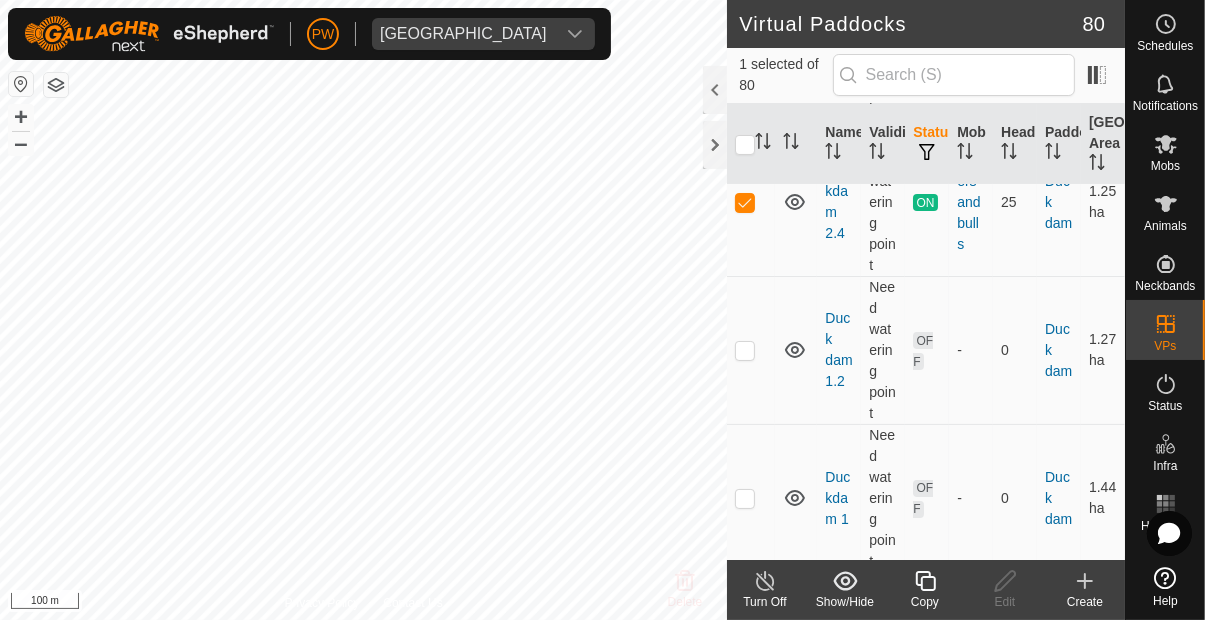 scroll, scrollTop: 359, scrollLeft: 0, axis: vertical 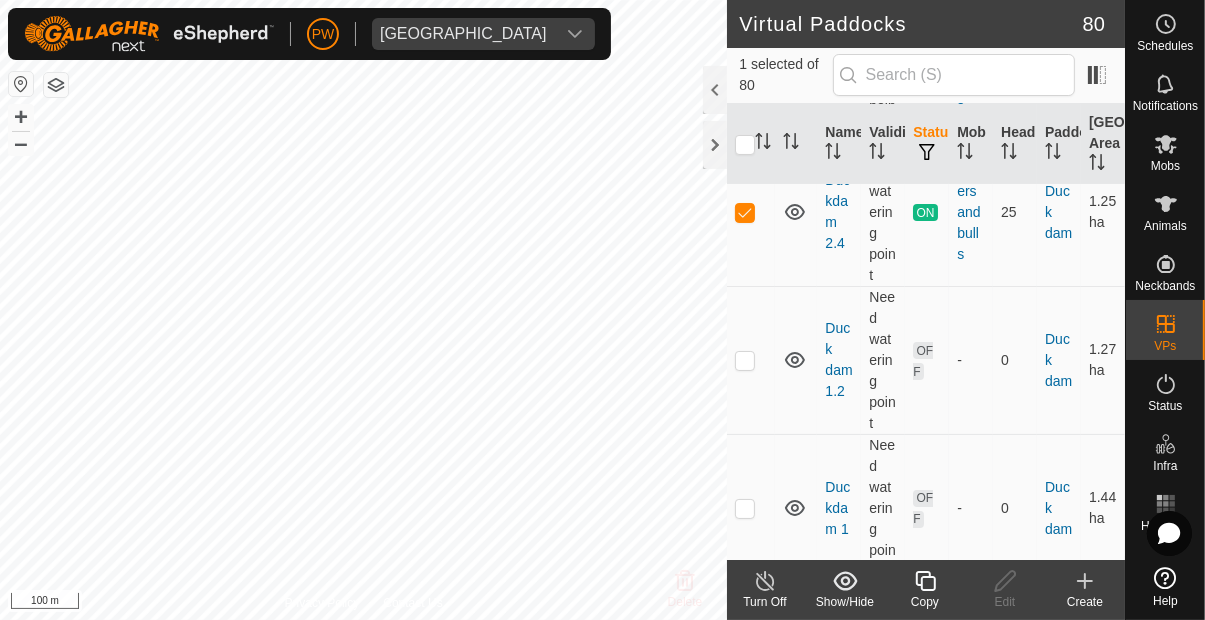 click at bounding box center [745, 213] 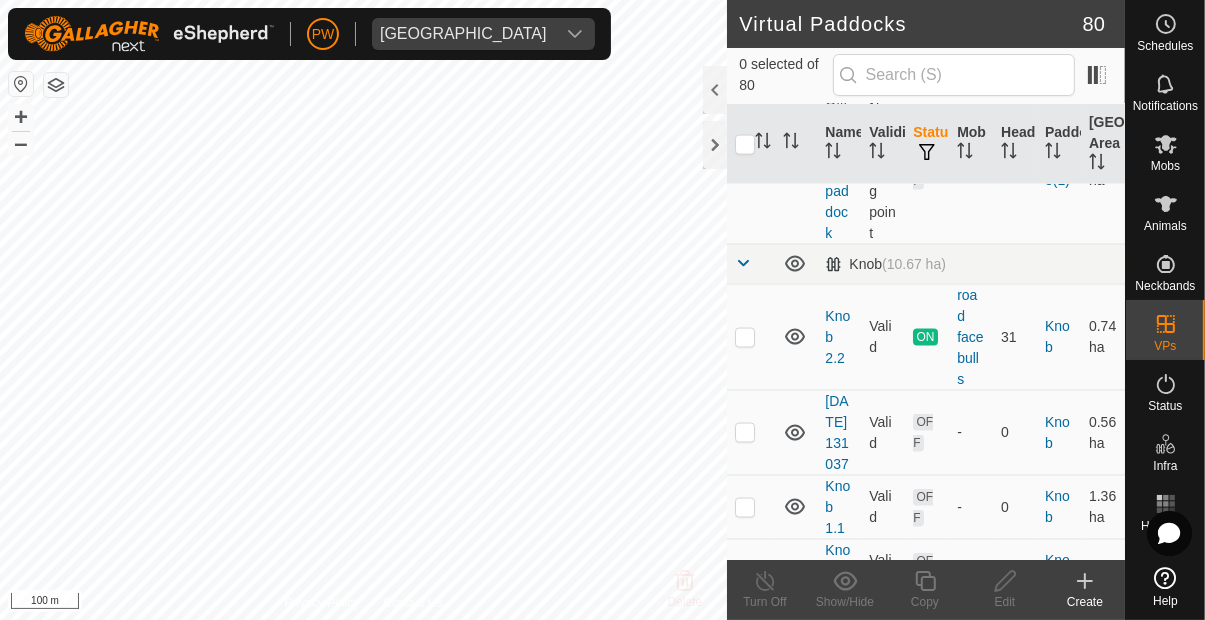 scroll, scrollTop: 2811, scrollLeft: 0, axis: vertical 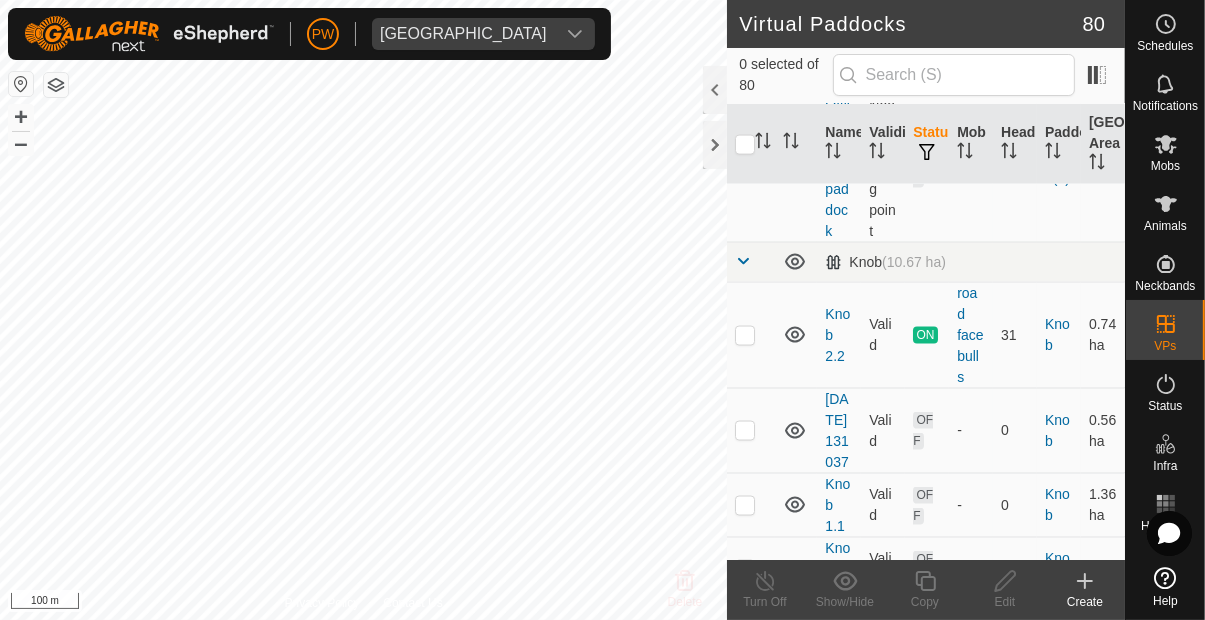 click at bounding box center (745, 336) 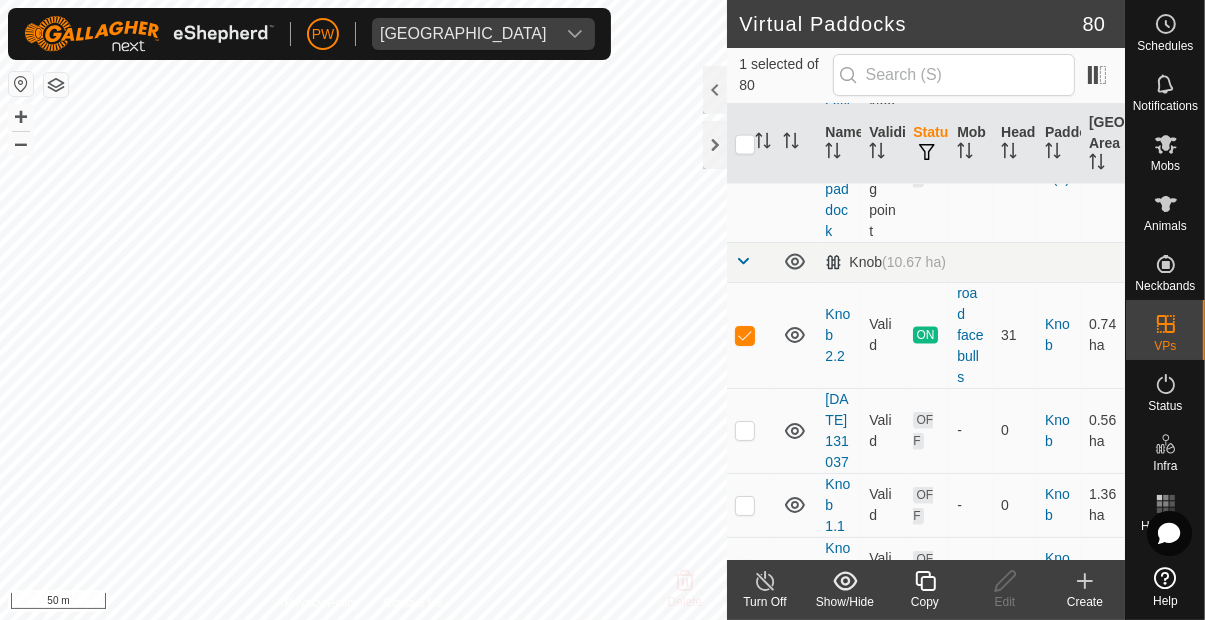click 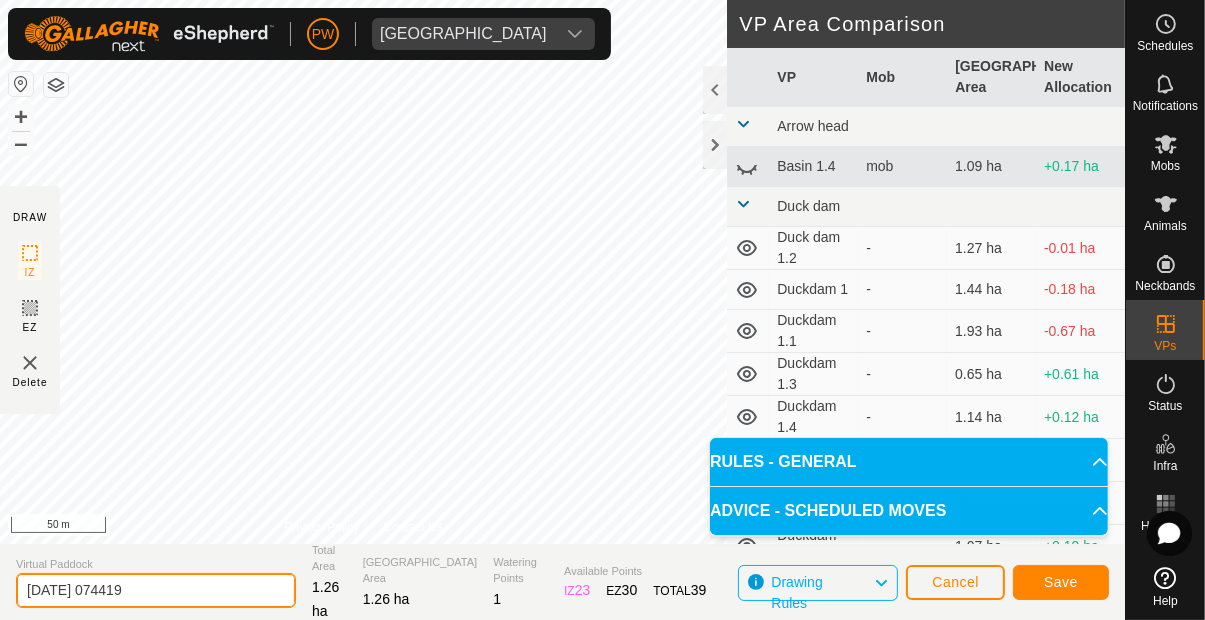 click on "[DATE] 074419" 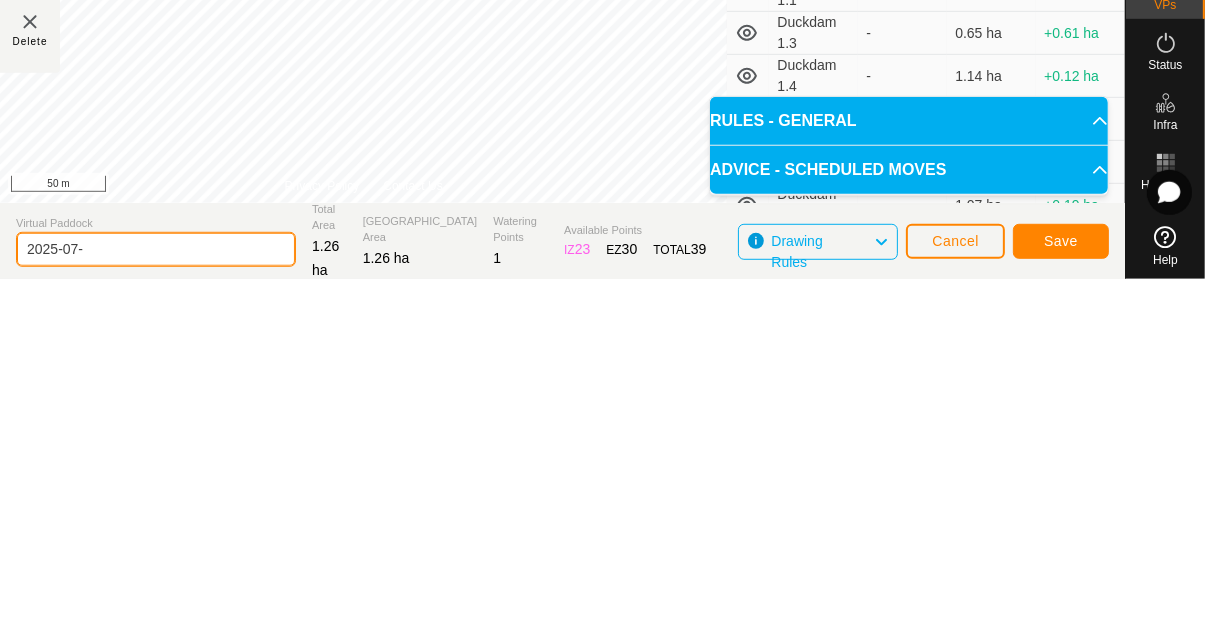 type on "2025-07" 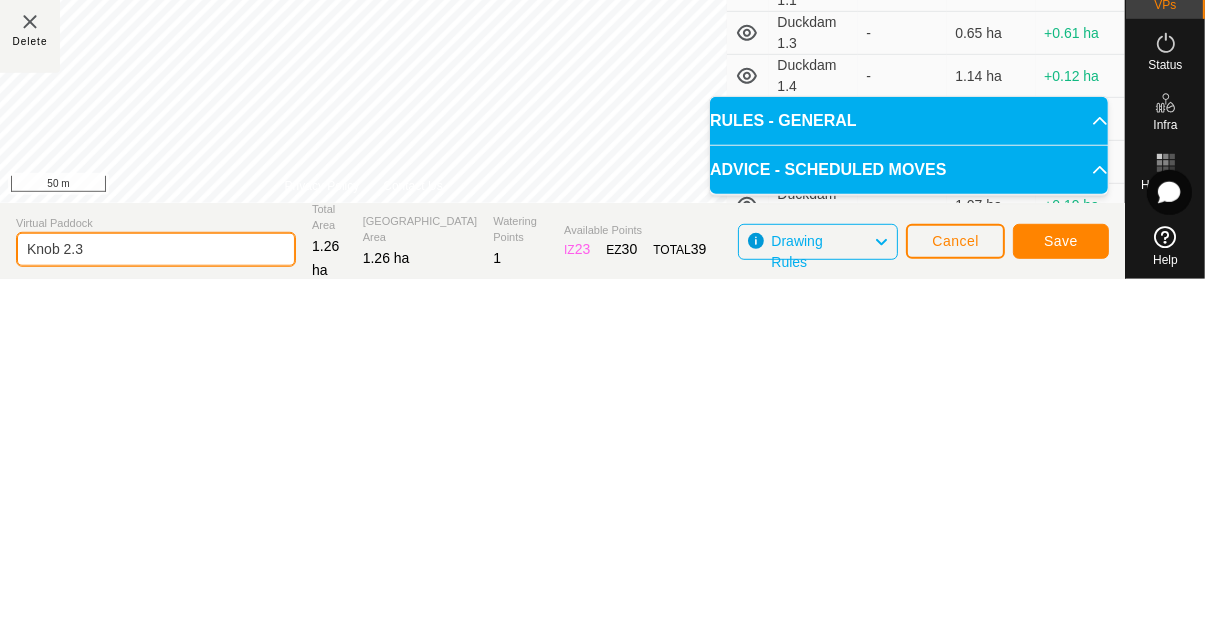 type on "Knob 2.3" 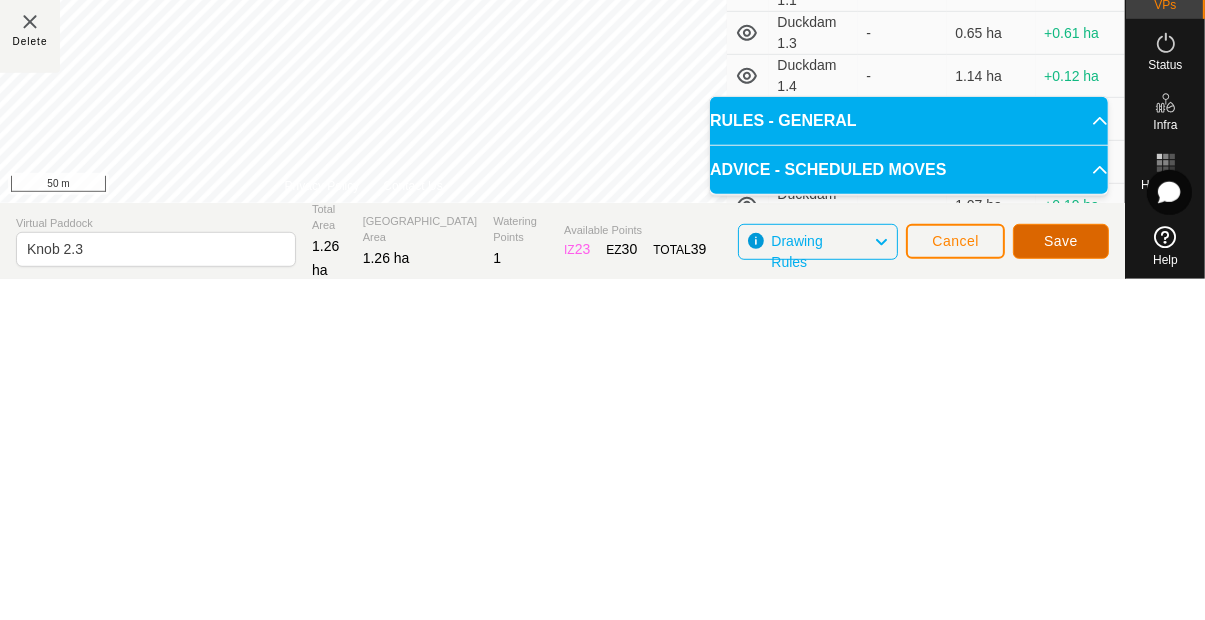 click on "Save" 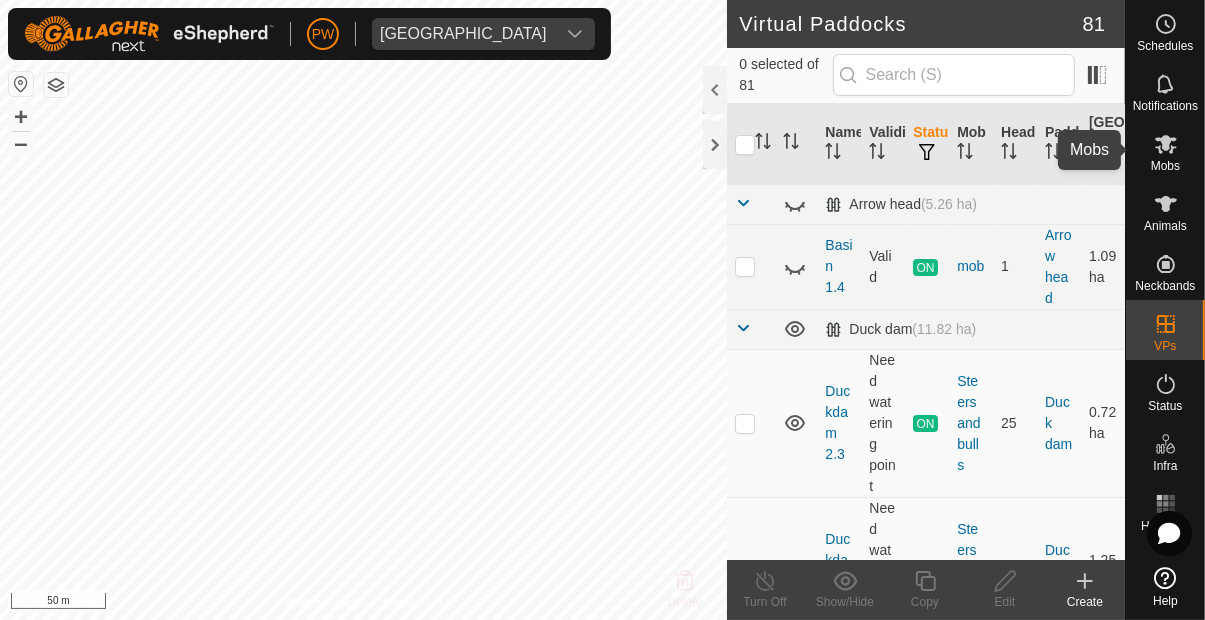 click on "Mobs" at bounding box center (1165, 166) 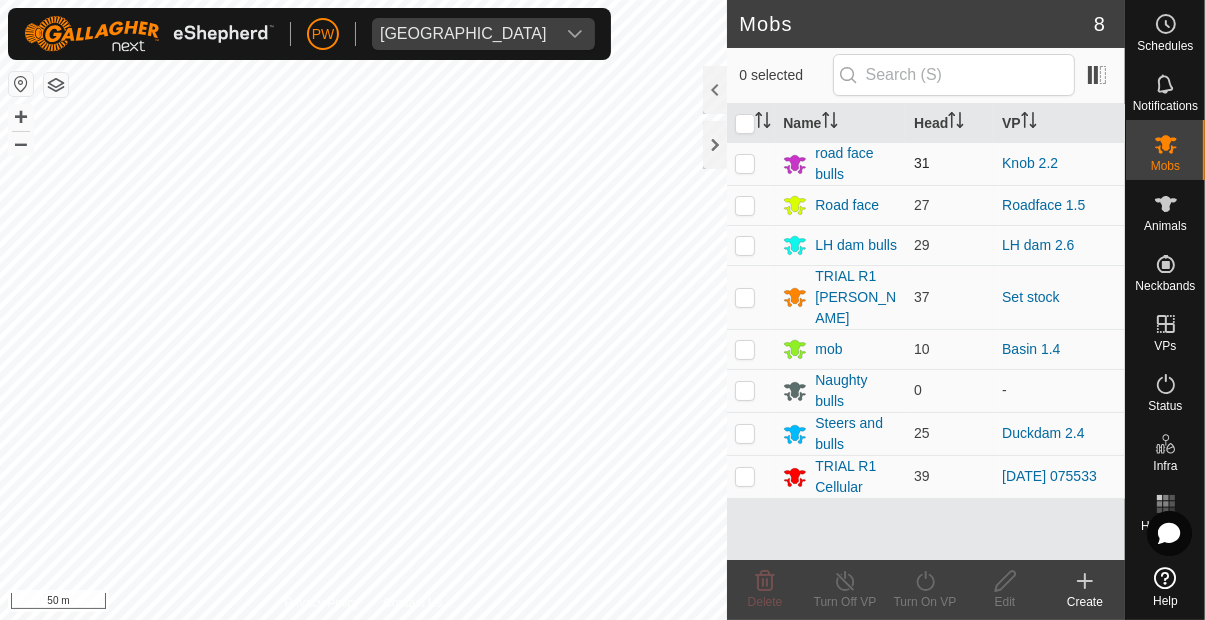 click at bounding box center (745, 163) 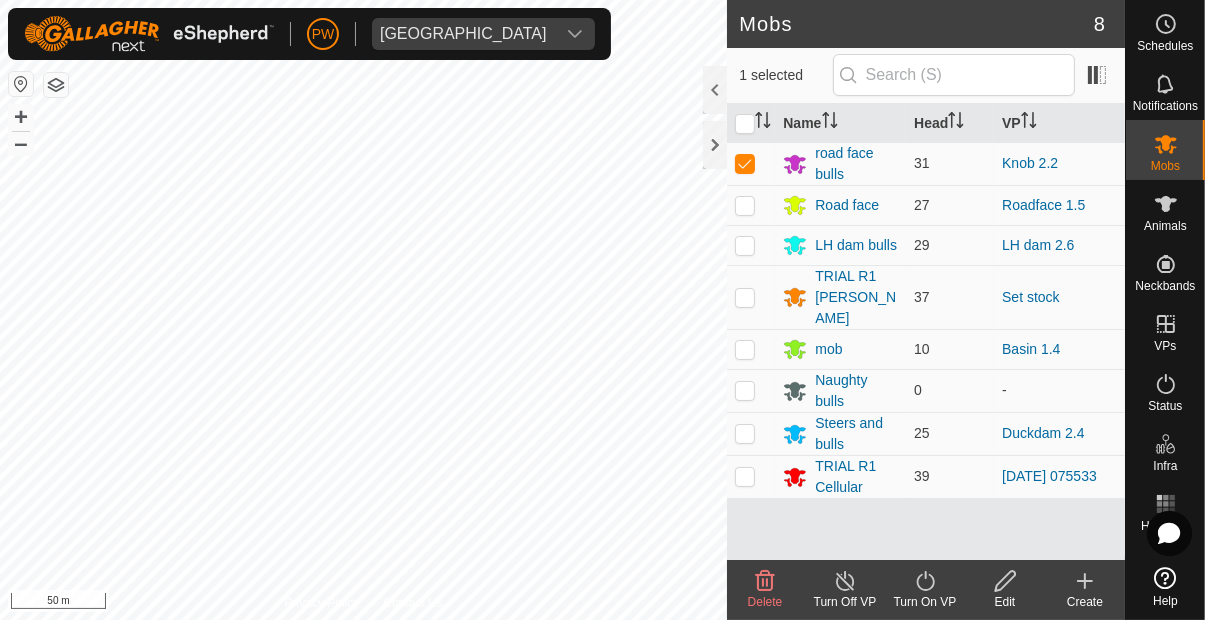 click 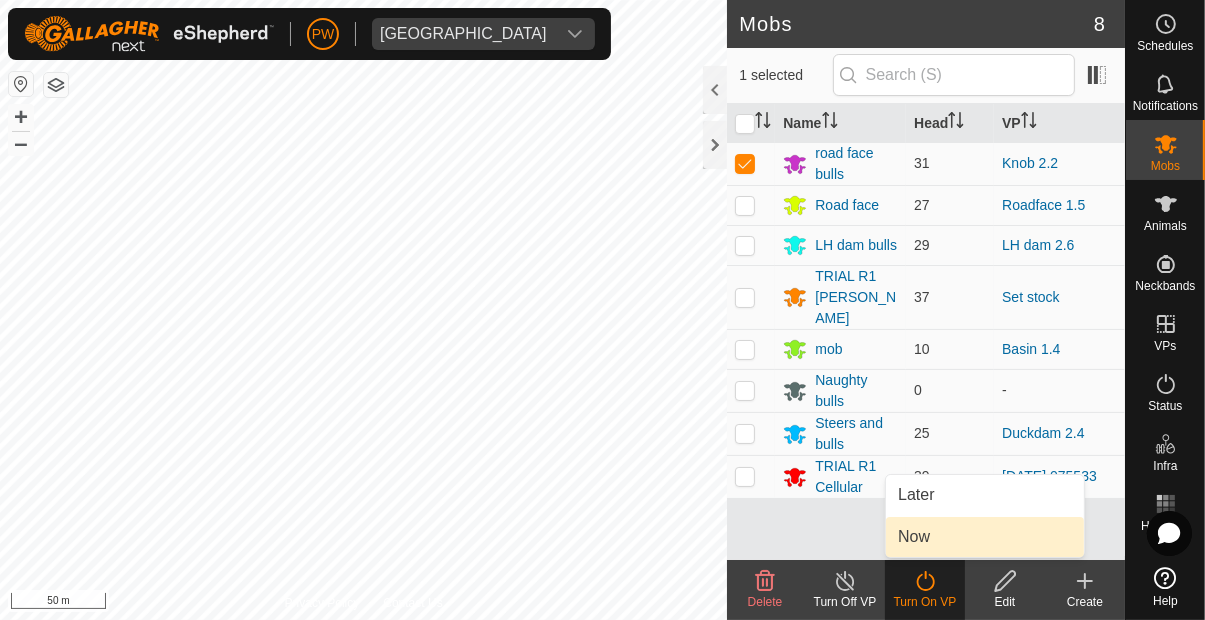 click on "Now" at bounding box center (914, 537) 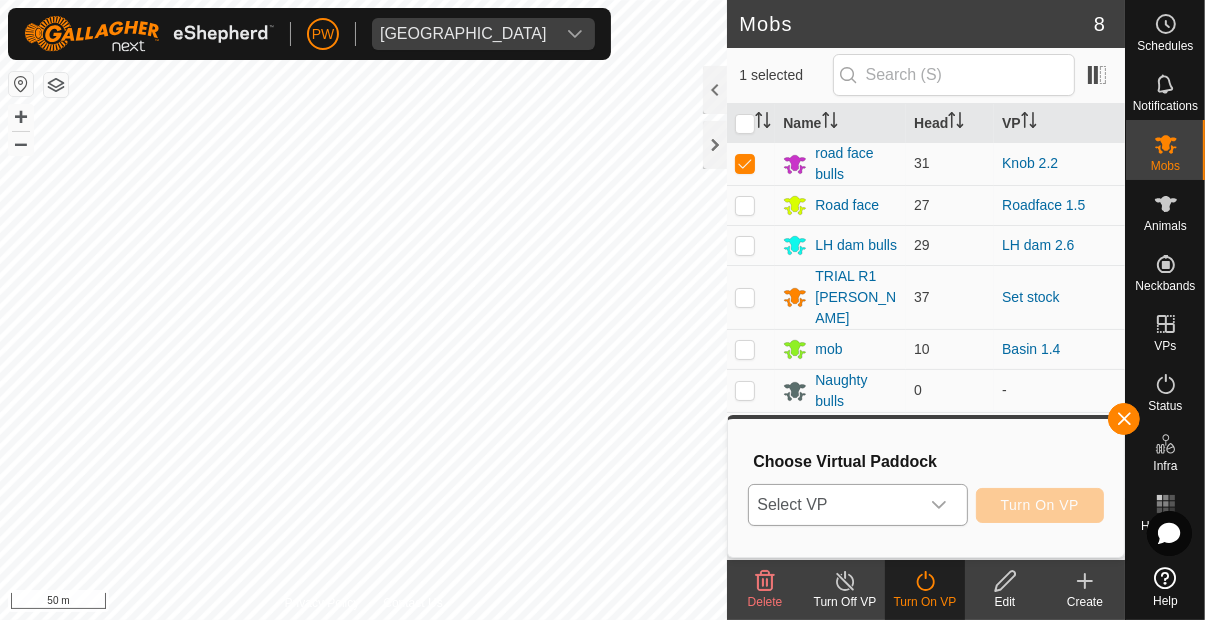 click 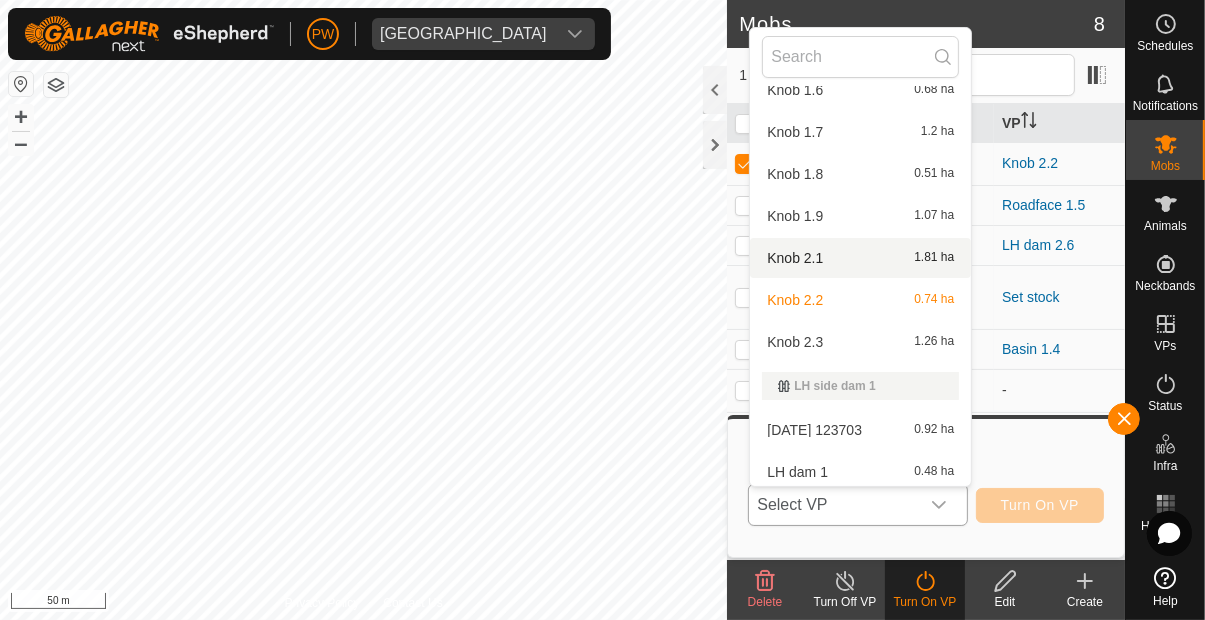 scroll, scrollTop: 1250, scrollLeft: 0, axis: vertical 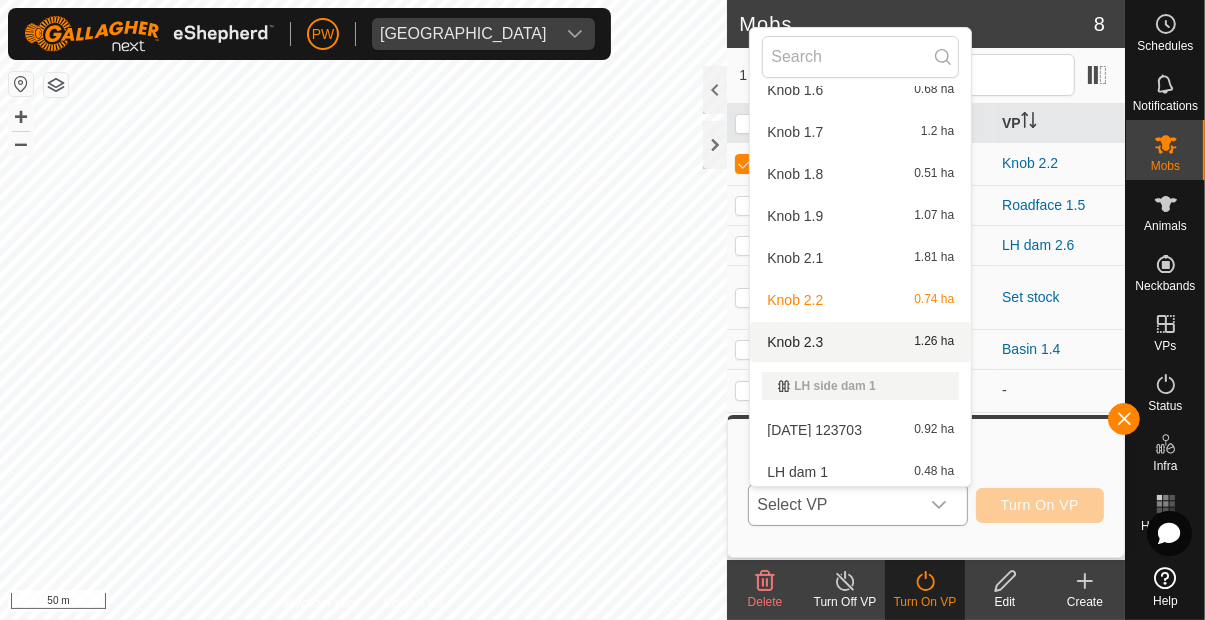 click on "Knob 2.3  1.26 ha" at bounding box center [860, 342] 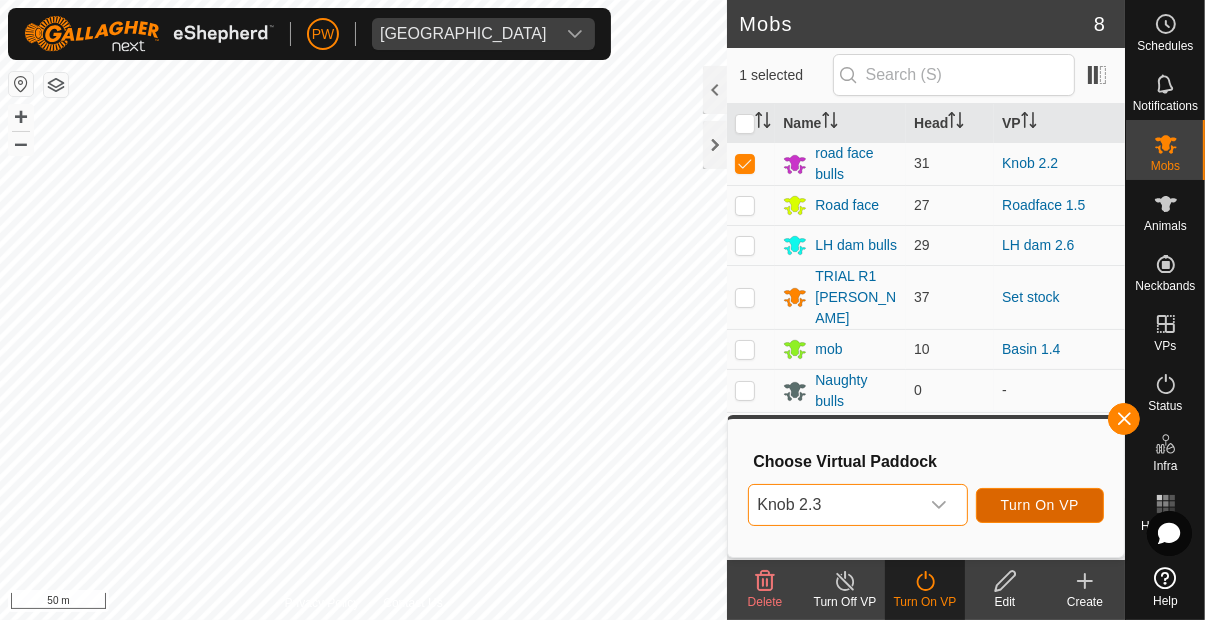 click on "Turn On VP" at bounding box center (1040, 505) 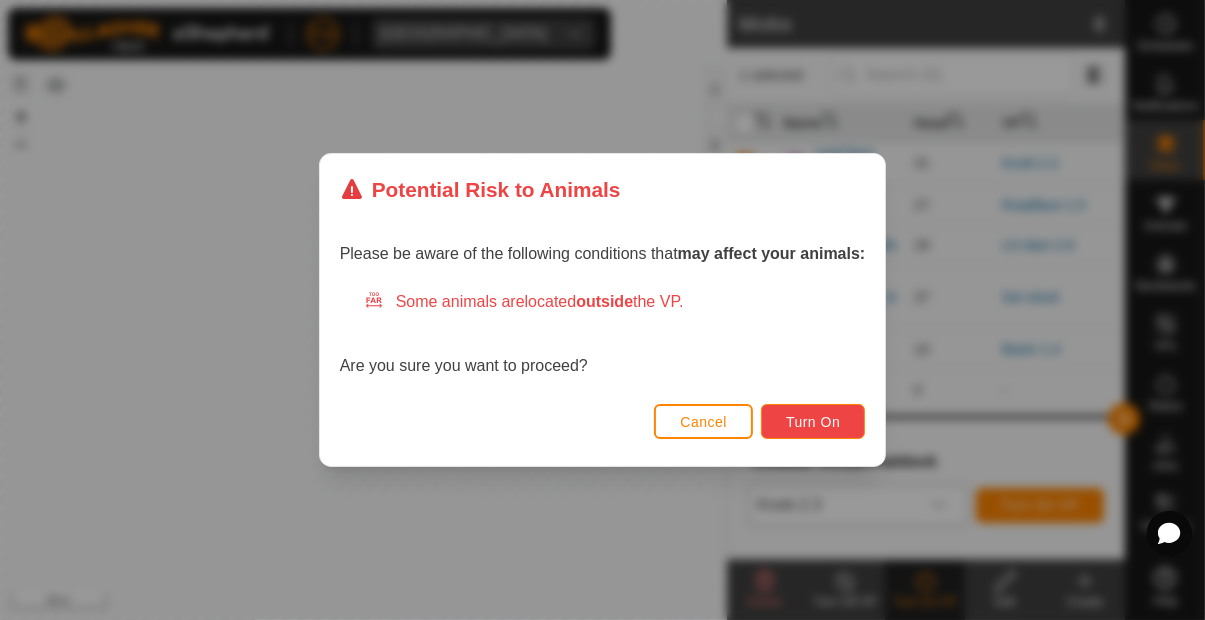 click on "Turn On" at bounding box center [813, 422] 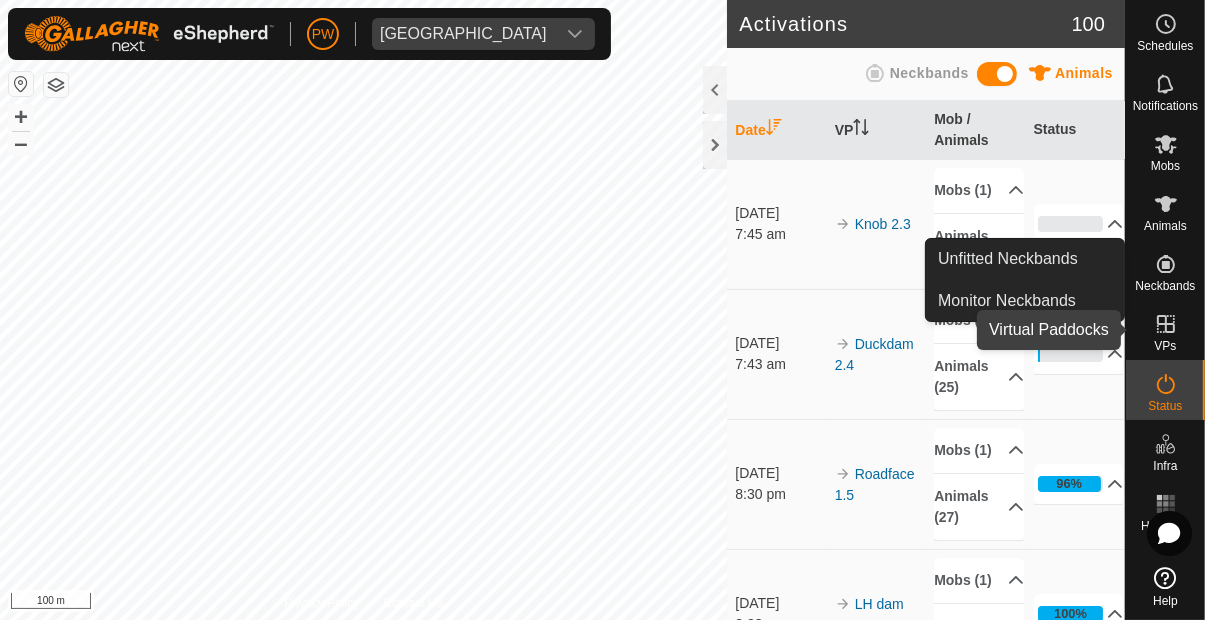 click at bounding box center (1166, 324) 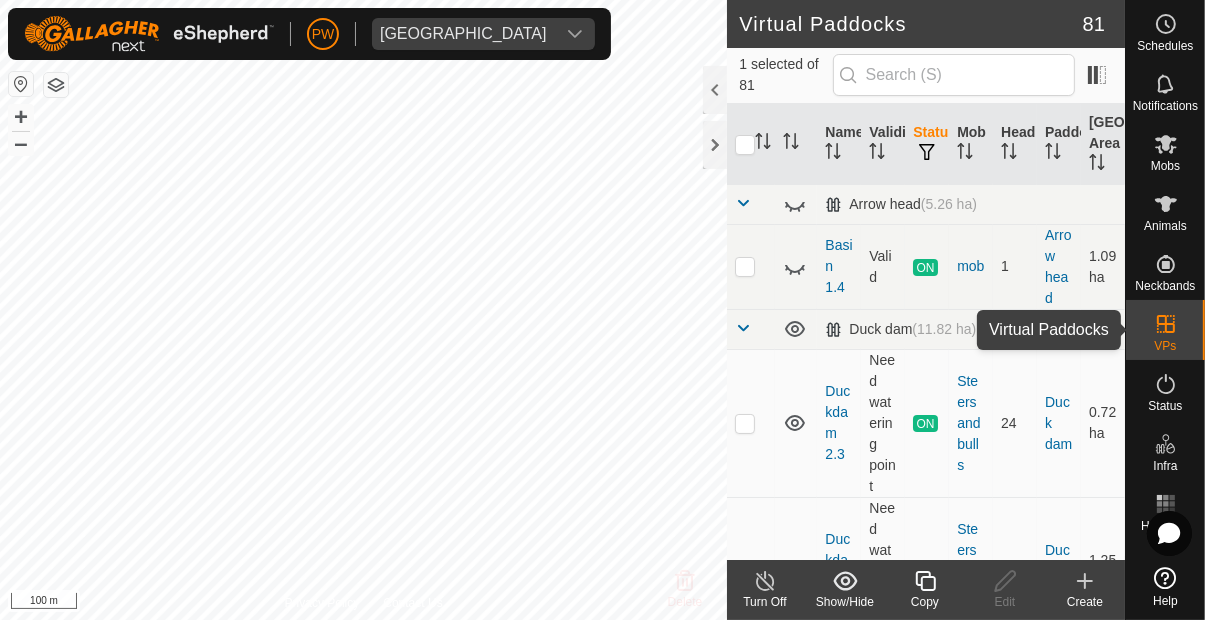 click at bounding box center (1166, 324) 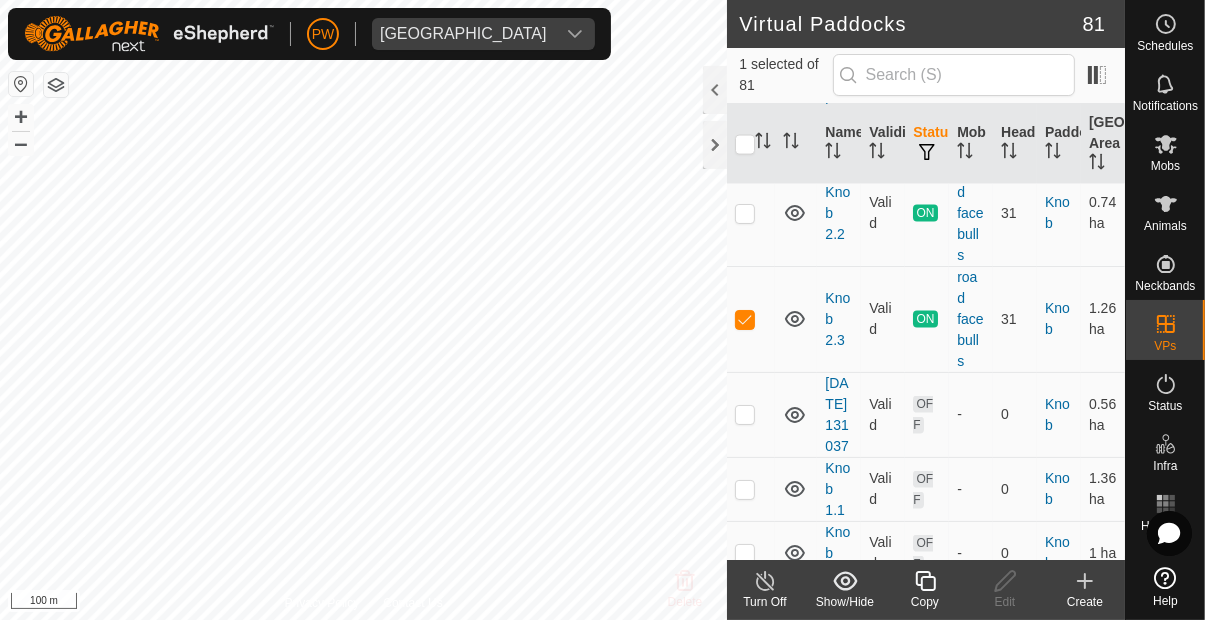 scroll, scrollTop: 2937, scrollLeft: 0, axis: vertical 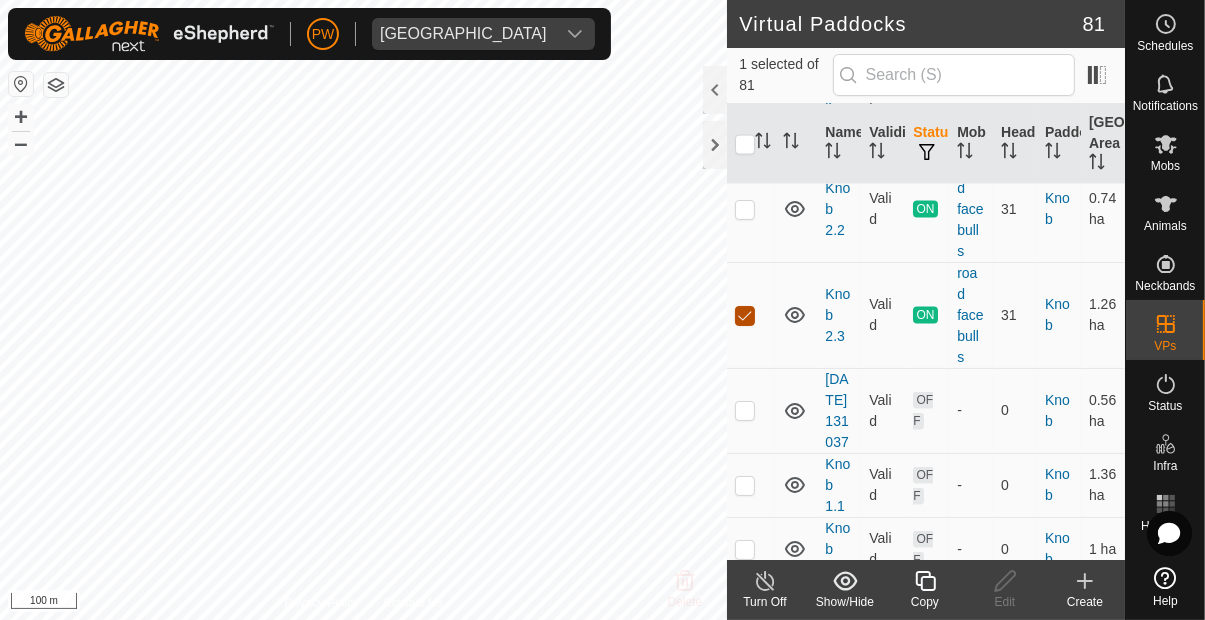 click at bounding box center (745, 316) 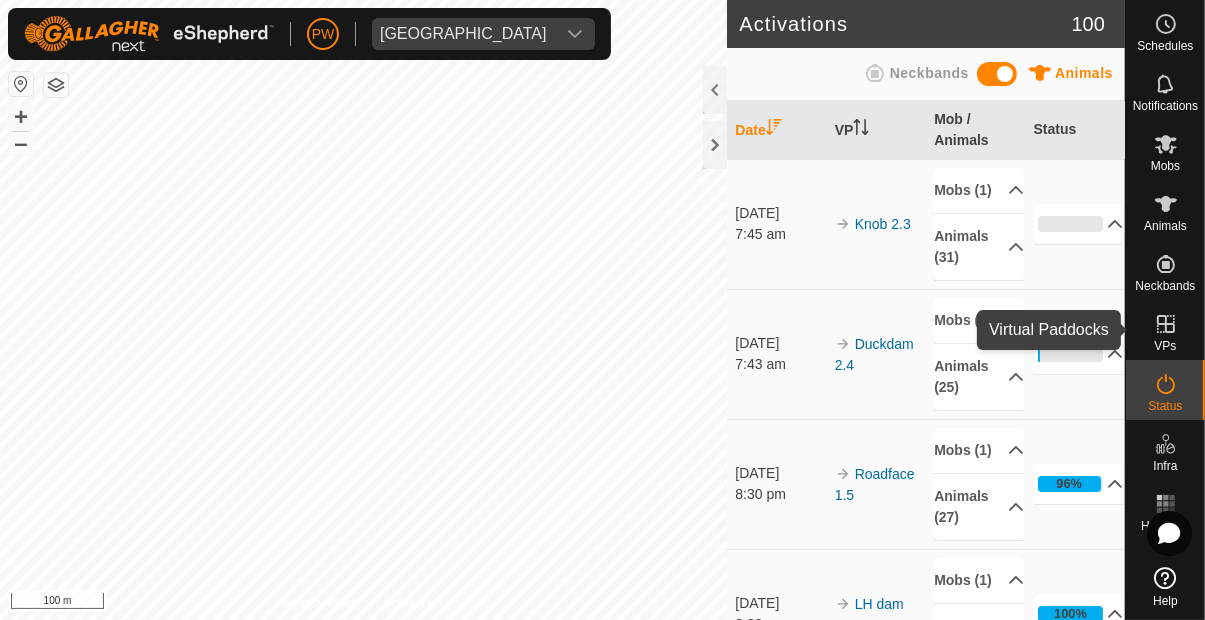 click 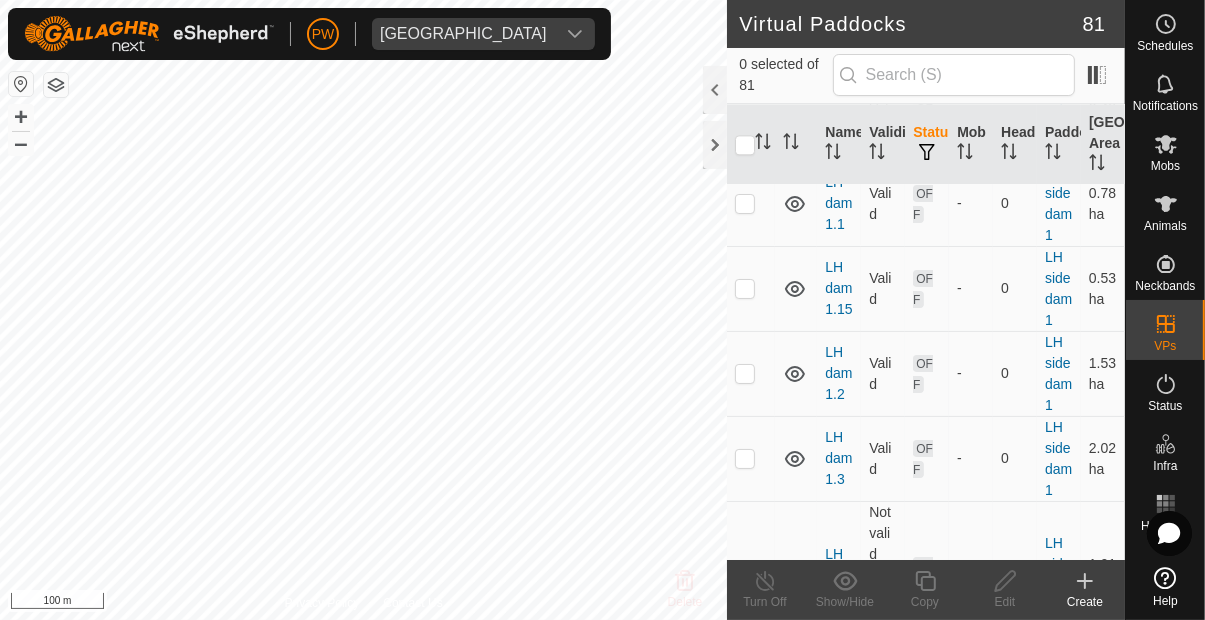 scroll, scrollTop: 4329, scrollLeft: 0, axis: vertical 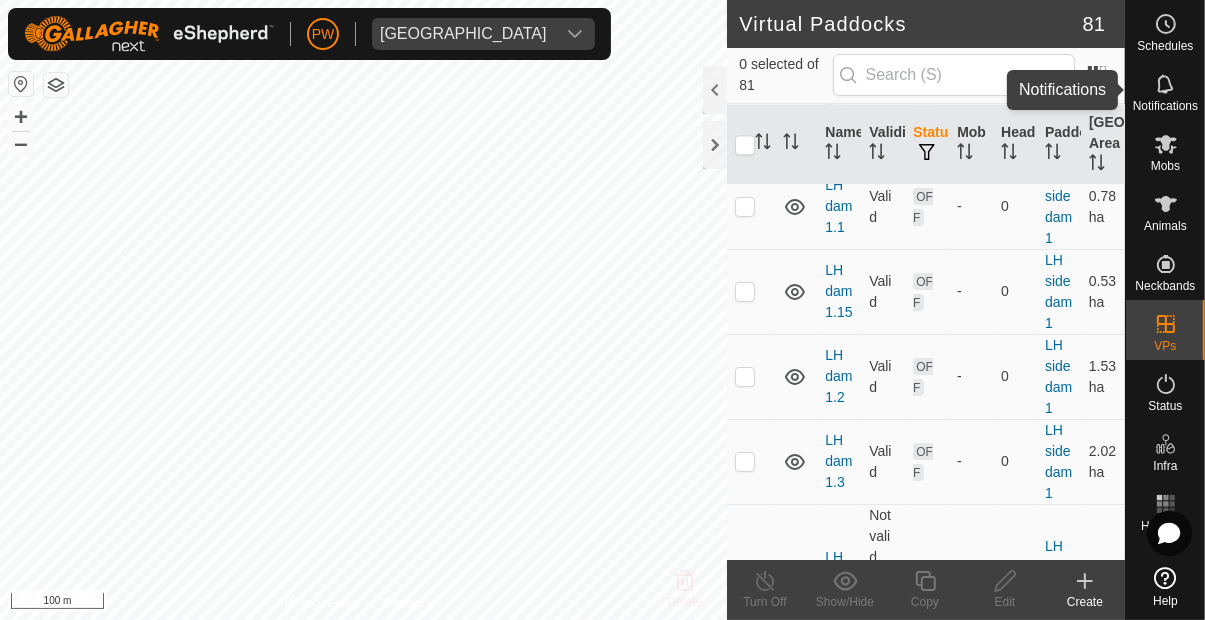 click 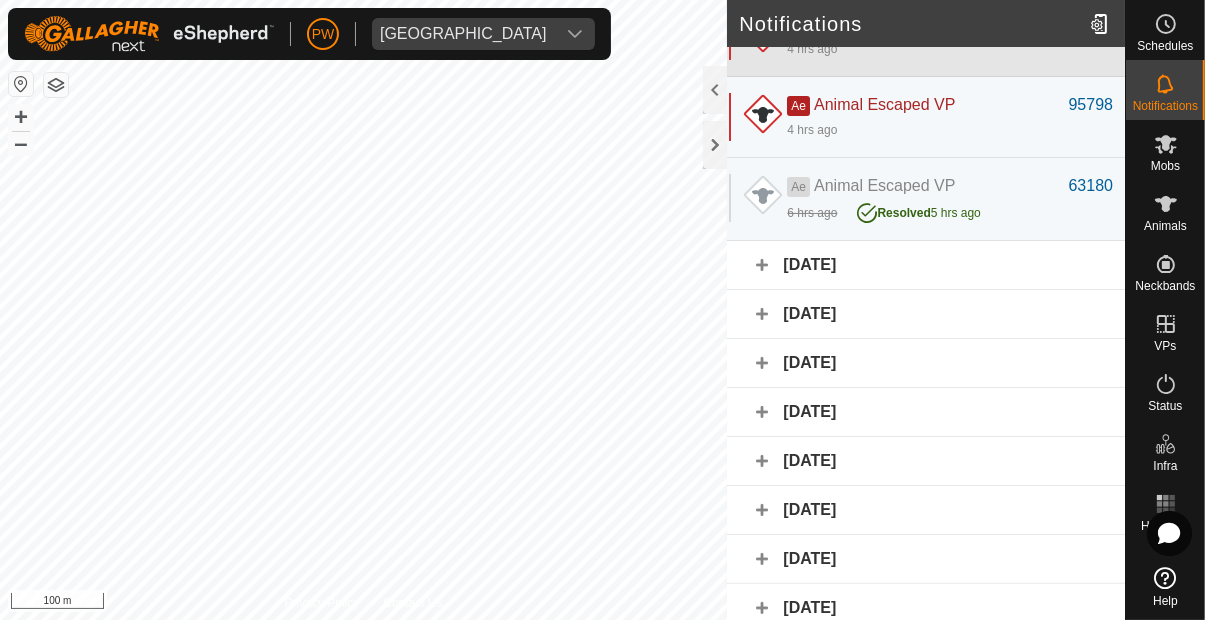 scroll, scrollTop: 344, scrollLeft: 0, axis: vertical 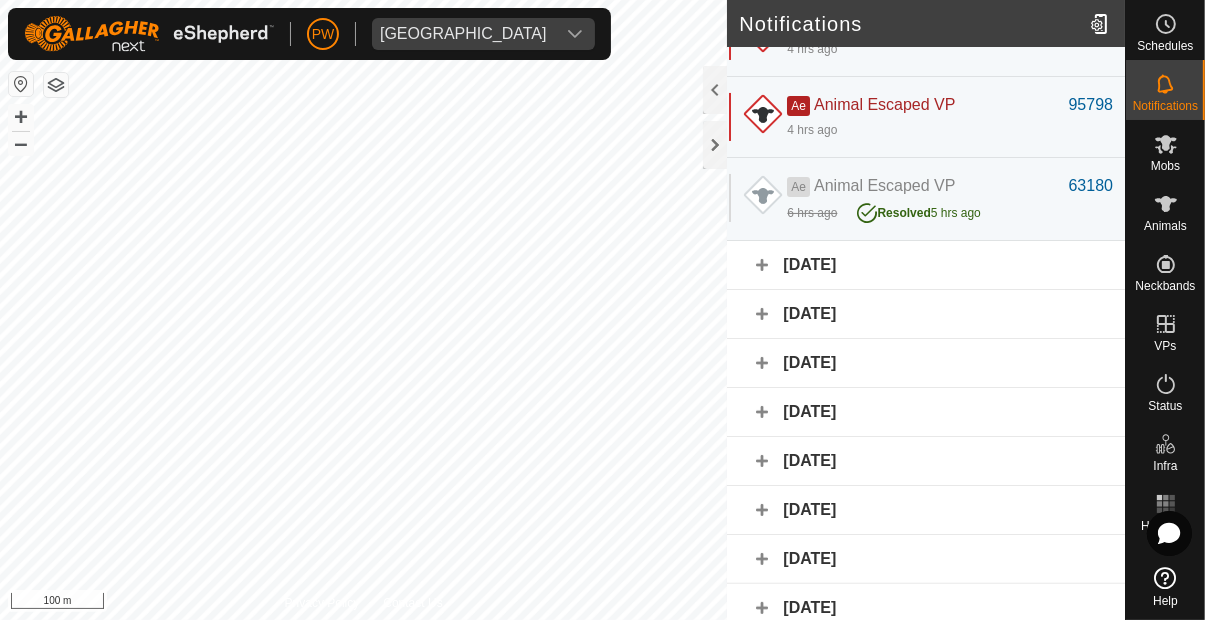 click on "[DATE]" 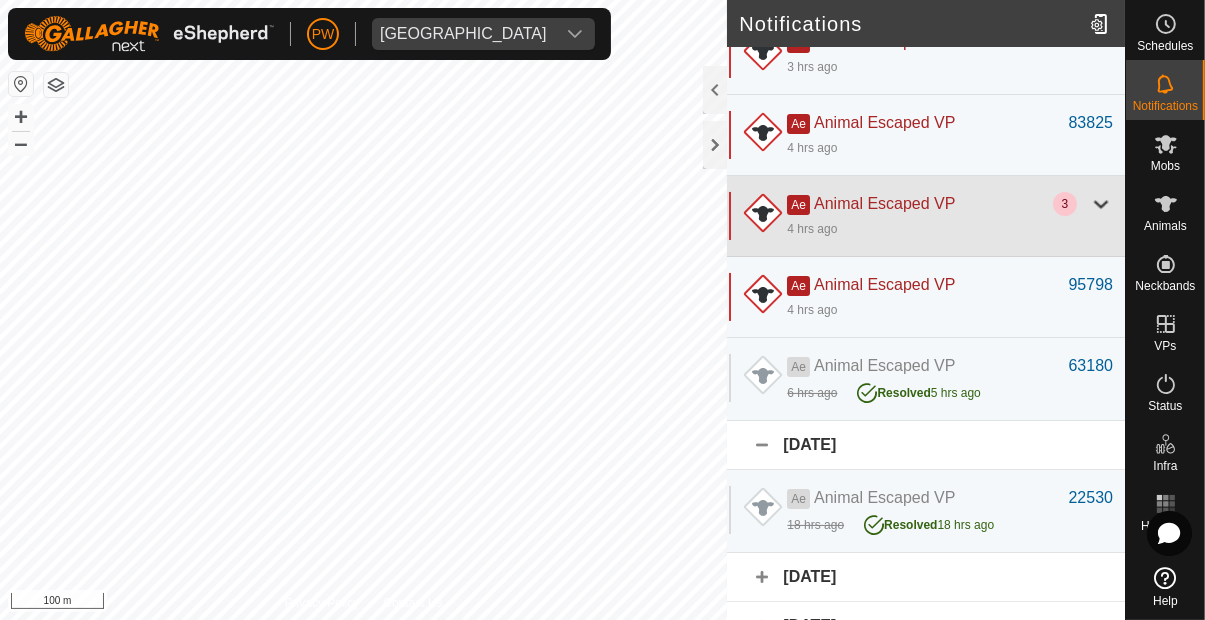 scroll, scrollTop: 166, scrollLeft: 0, axis: vertical 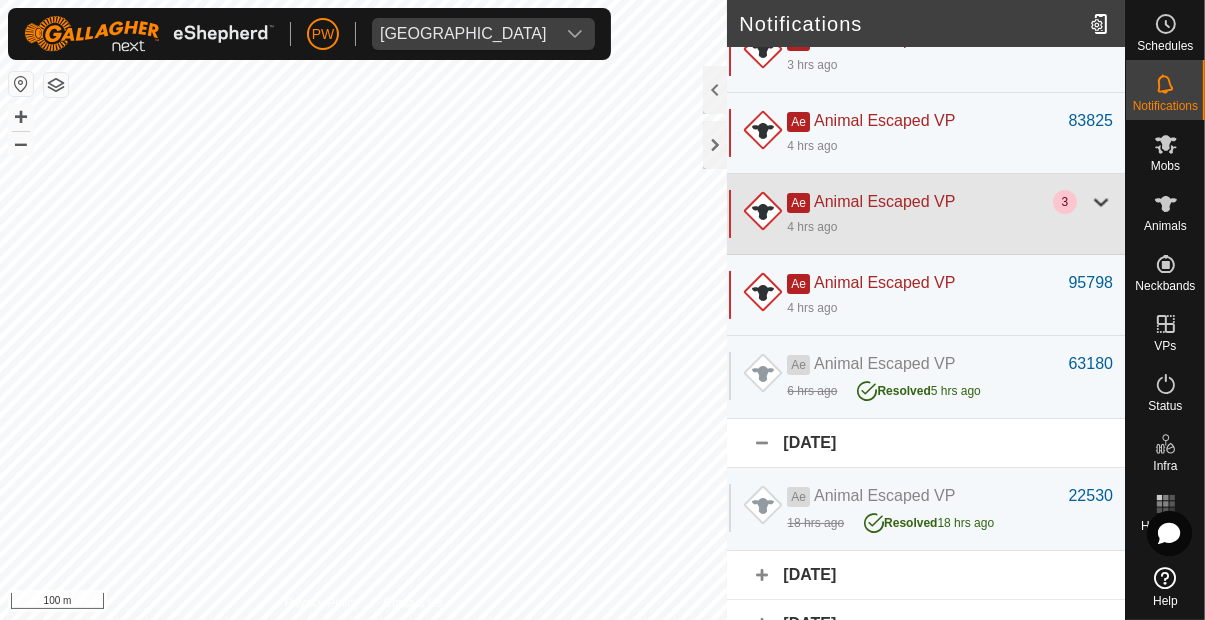 click 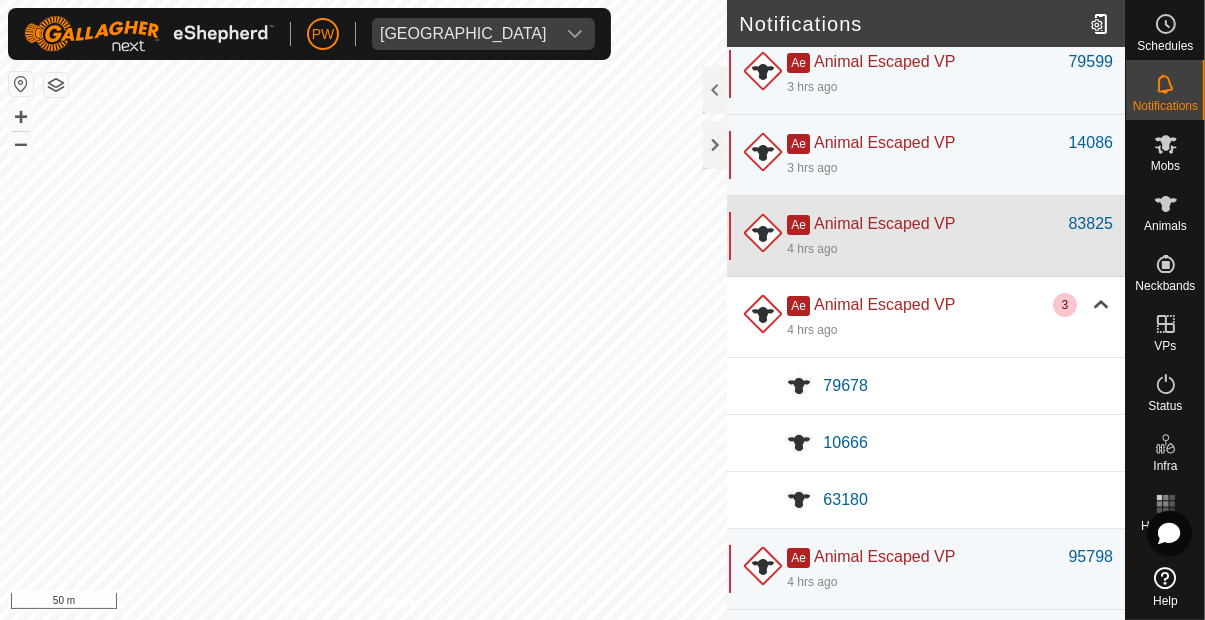 scroll, scrollTop: 0, scrollLeft: 0, axis: both 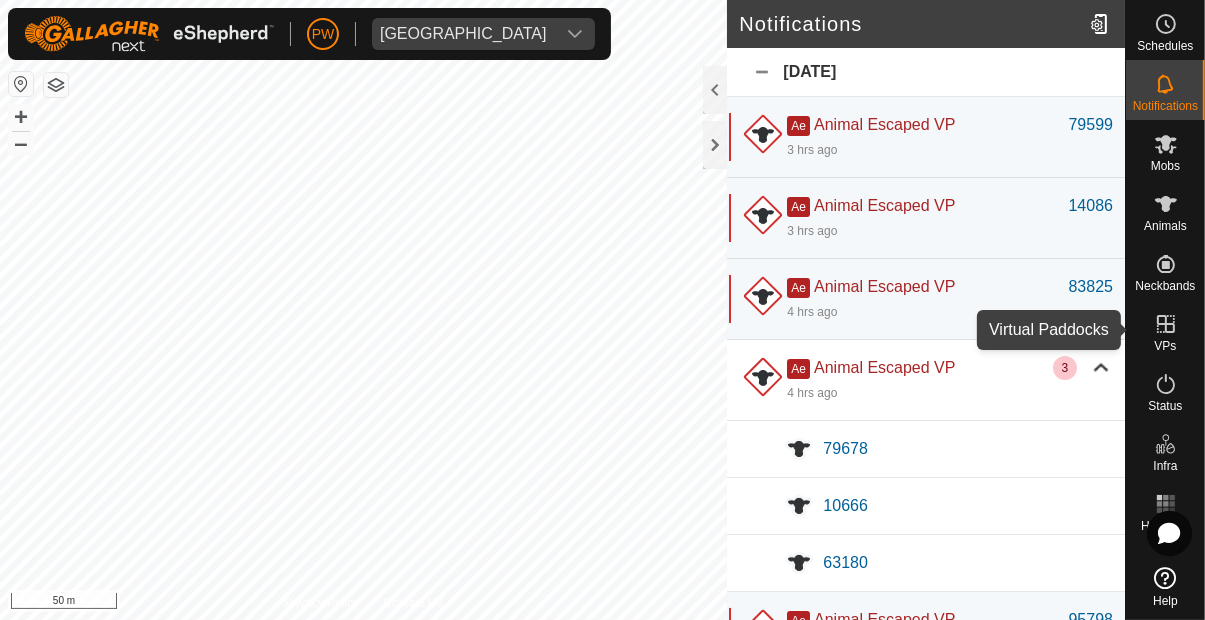 click at bounding box center [1166, 324] 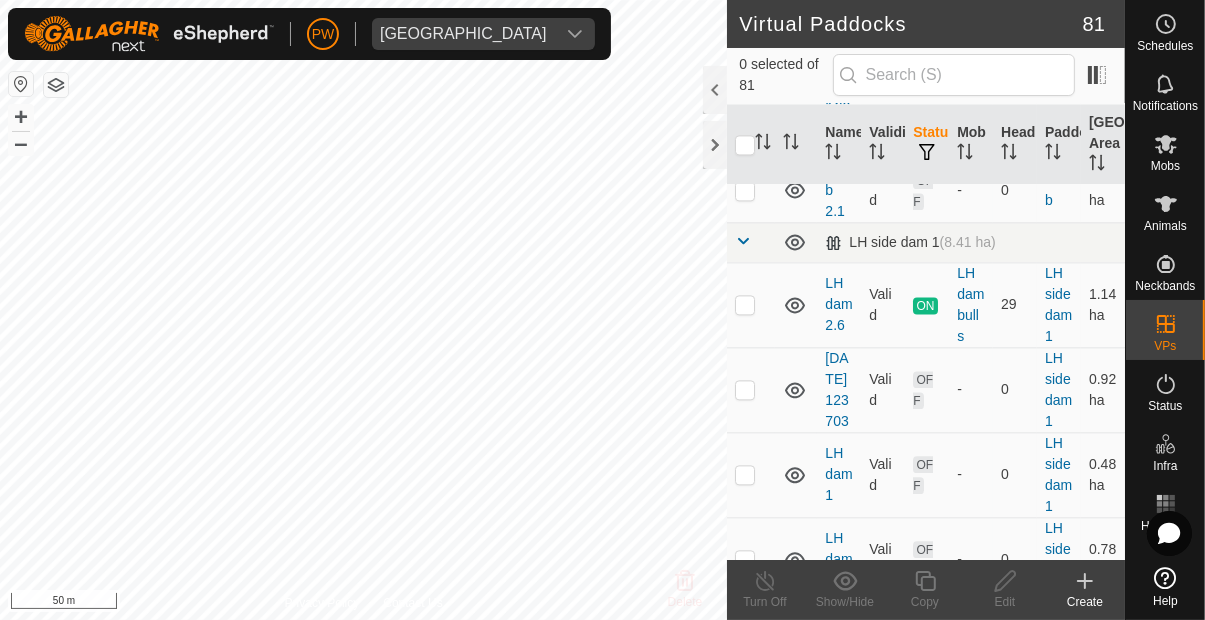 scroll, scrollTop: 3977, scrollLeft: 0, axis: vertical 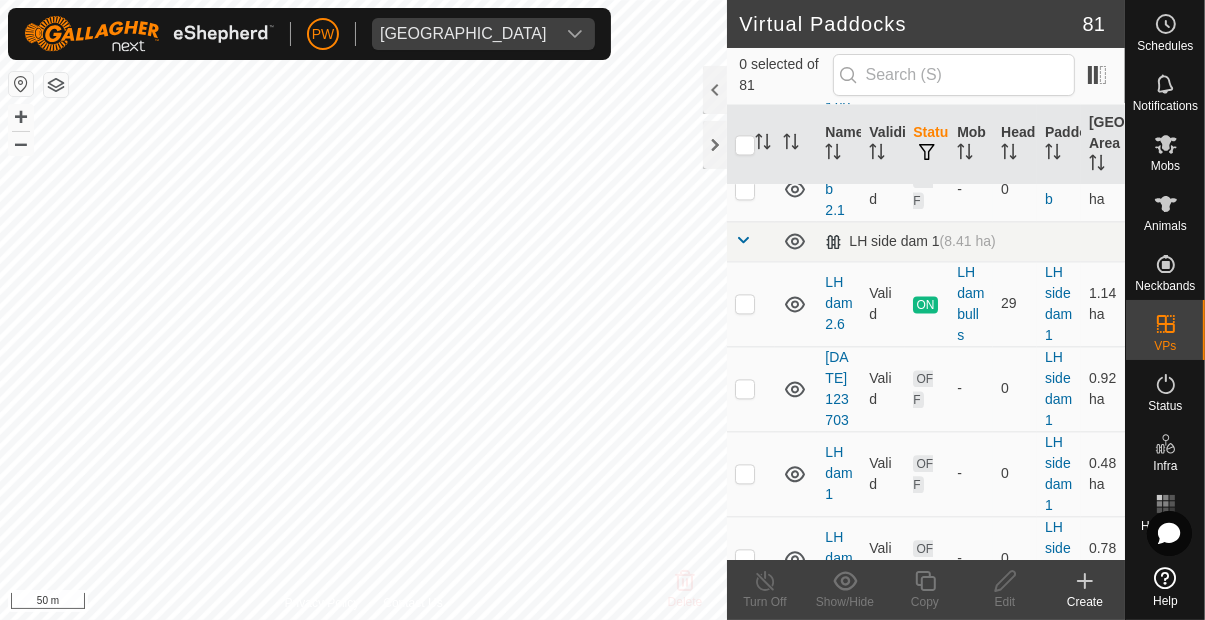 click at bounding box center [745, 304] 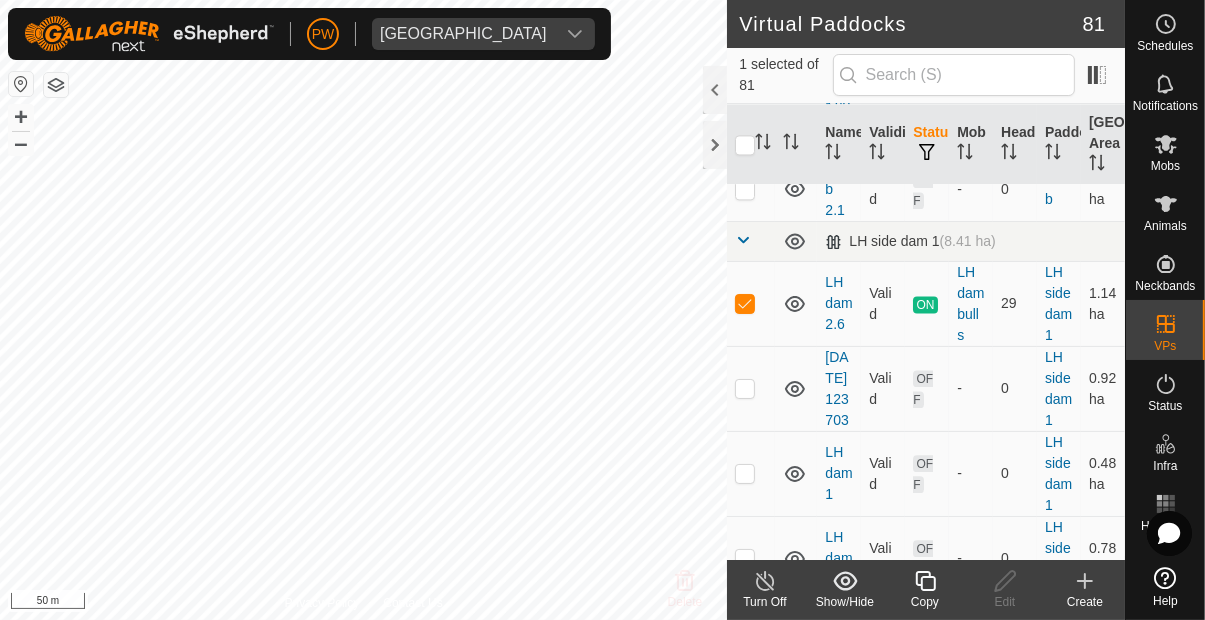 click 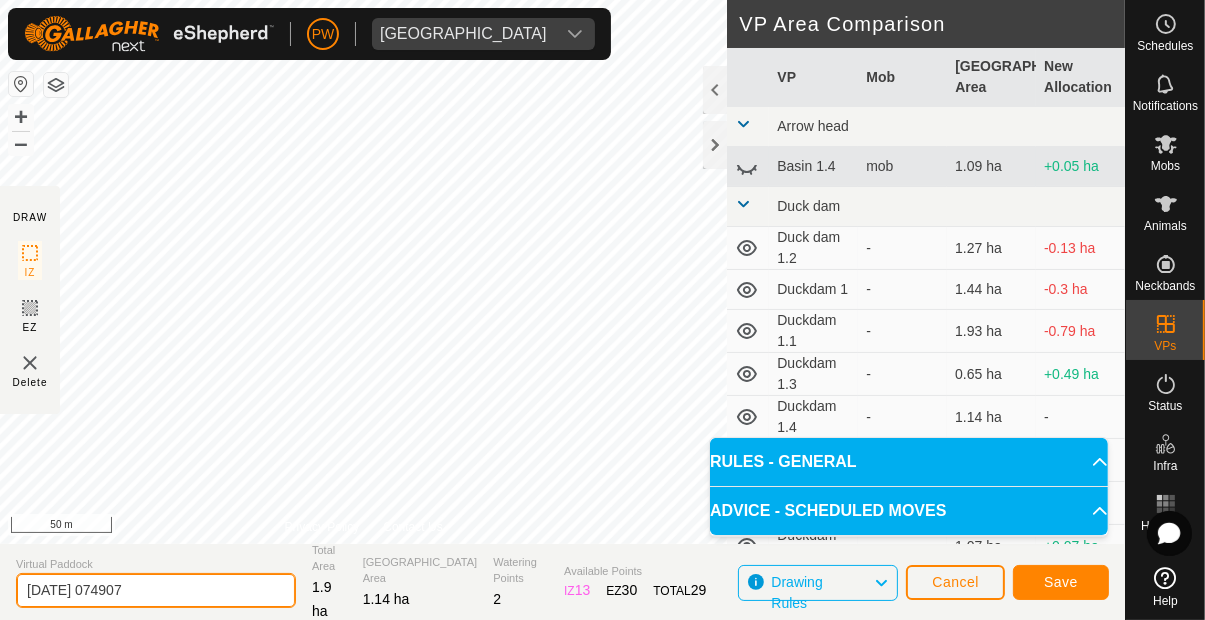 click on "[DATE] 074907" 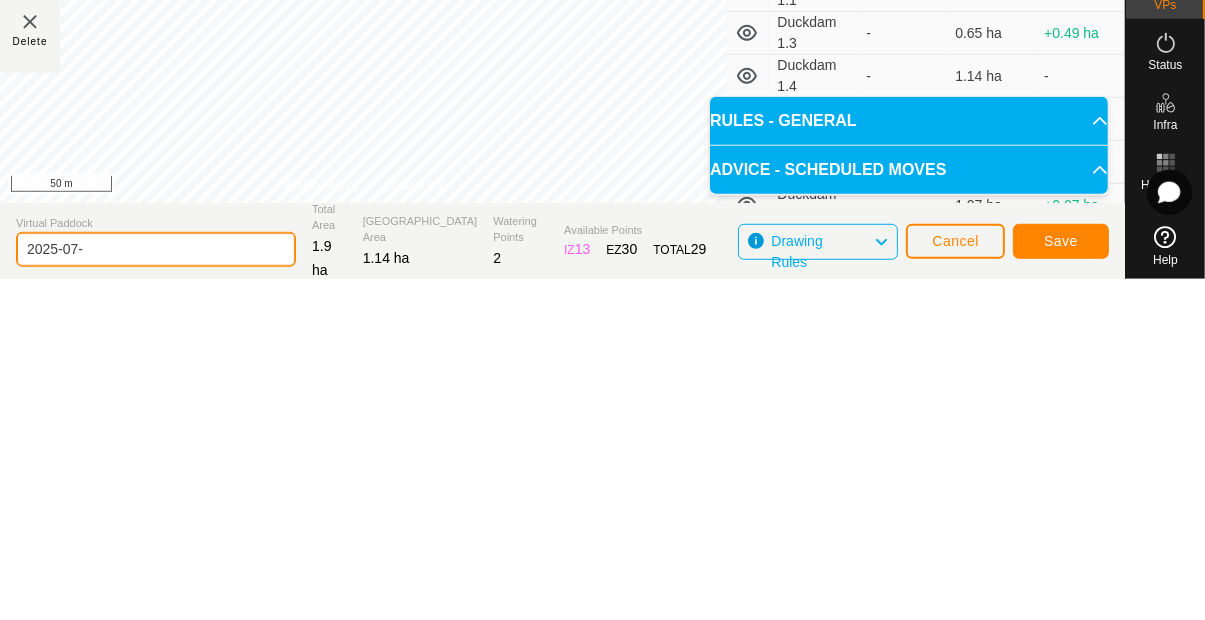 type on "2025-07" 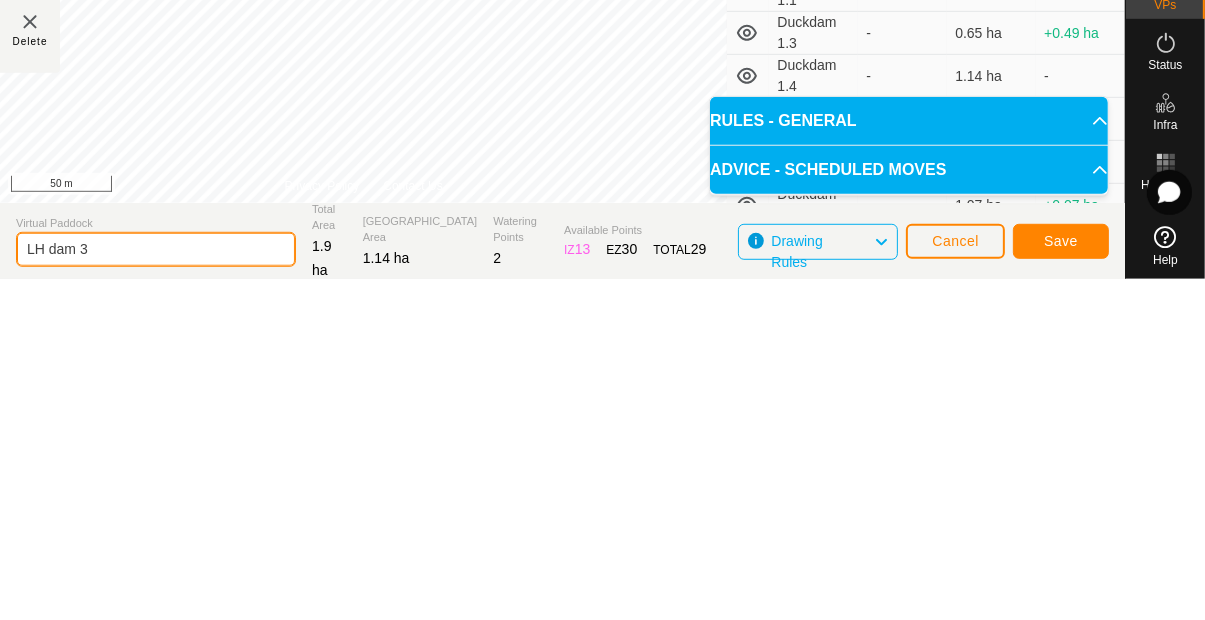 type on "LH dam 3" 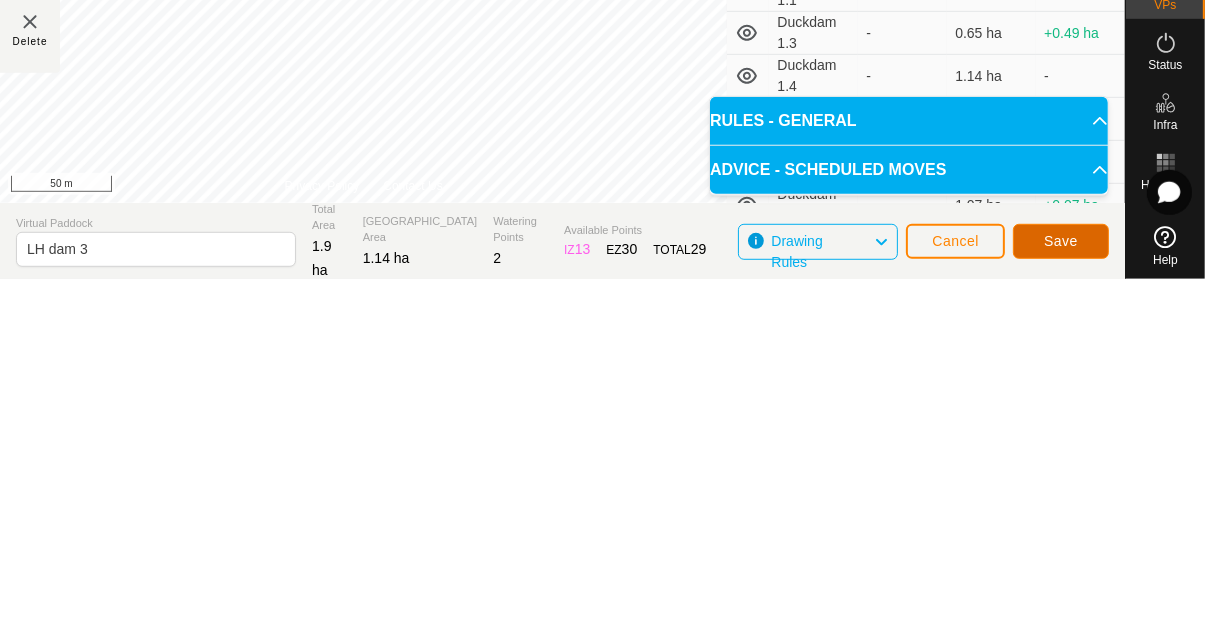 click on "Save" 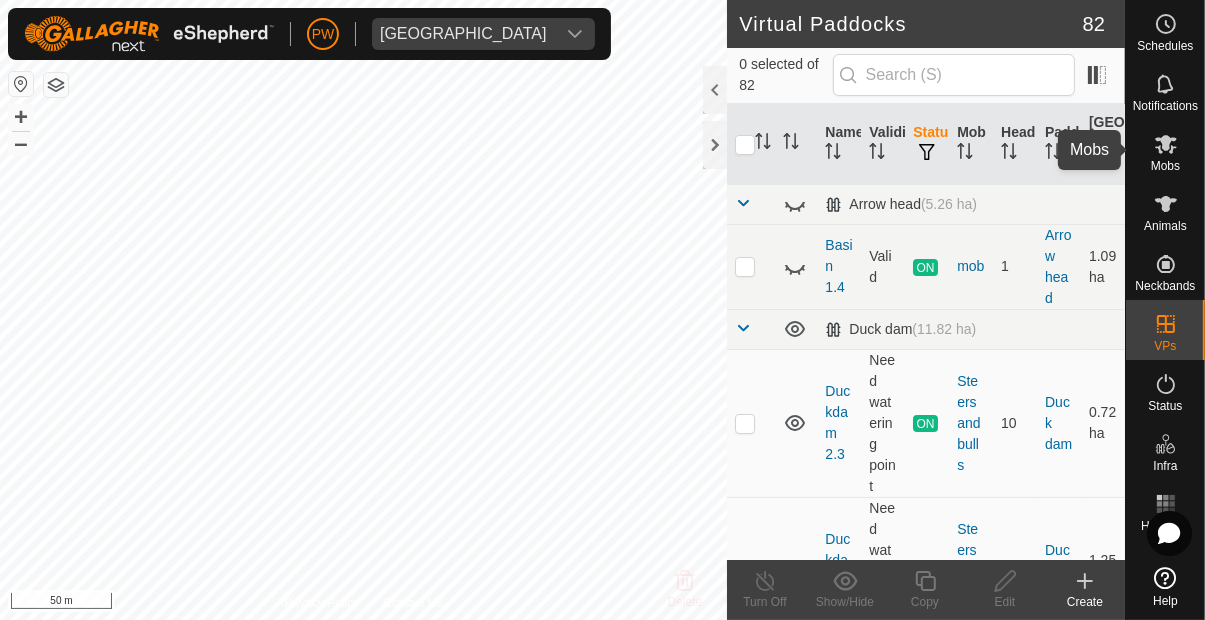 click at bounding box center (1166, 144) 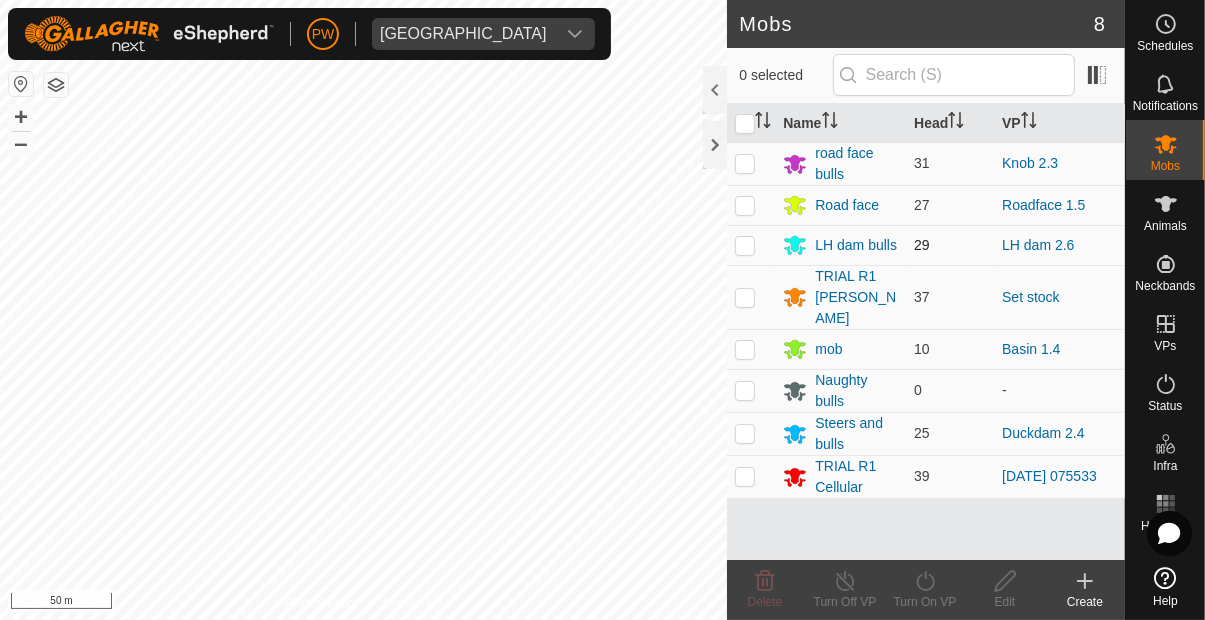 click at bounding box center [745, 245] 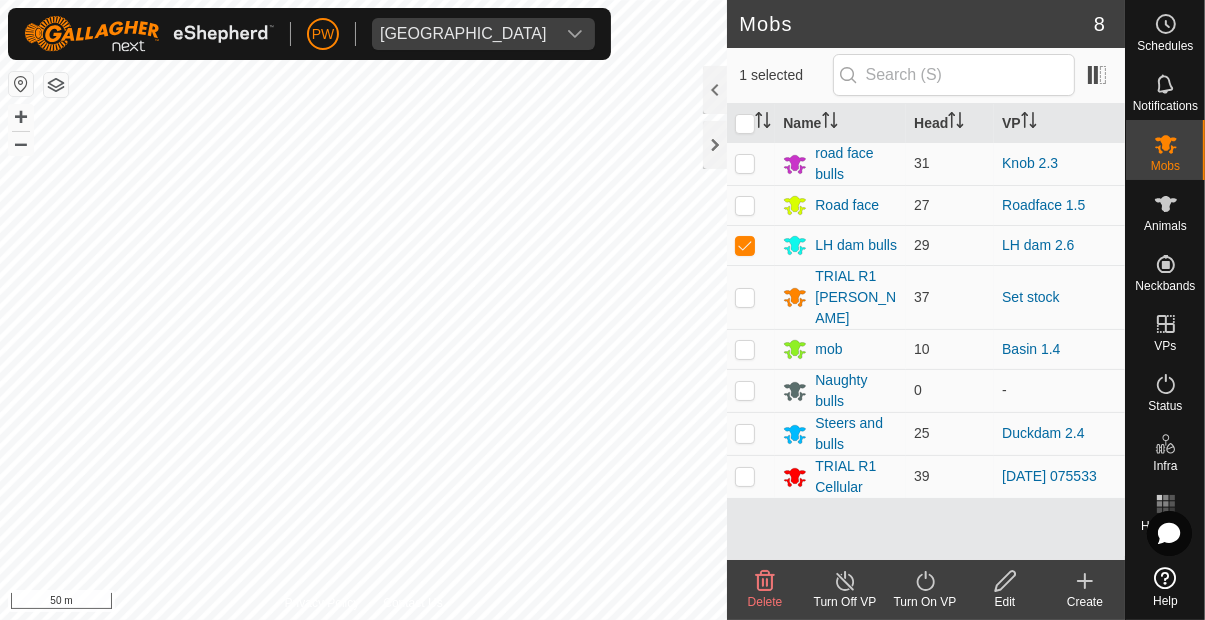 click on "Turn On VP" 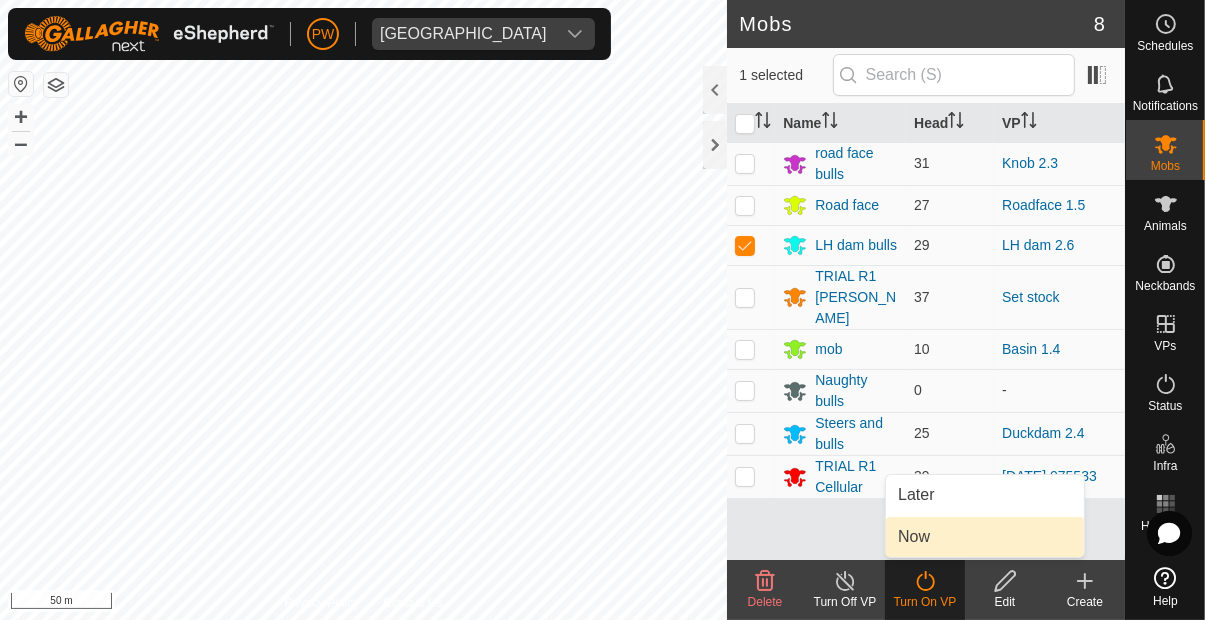 click on "Now" at bounding box center (914, 537) 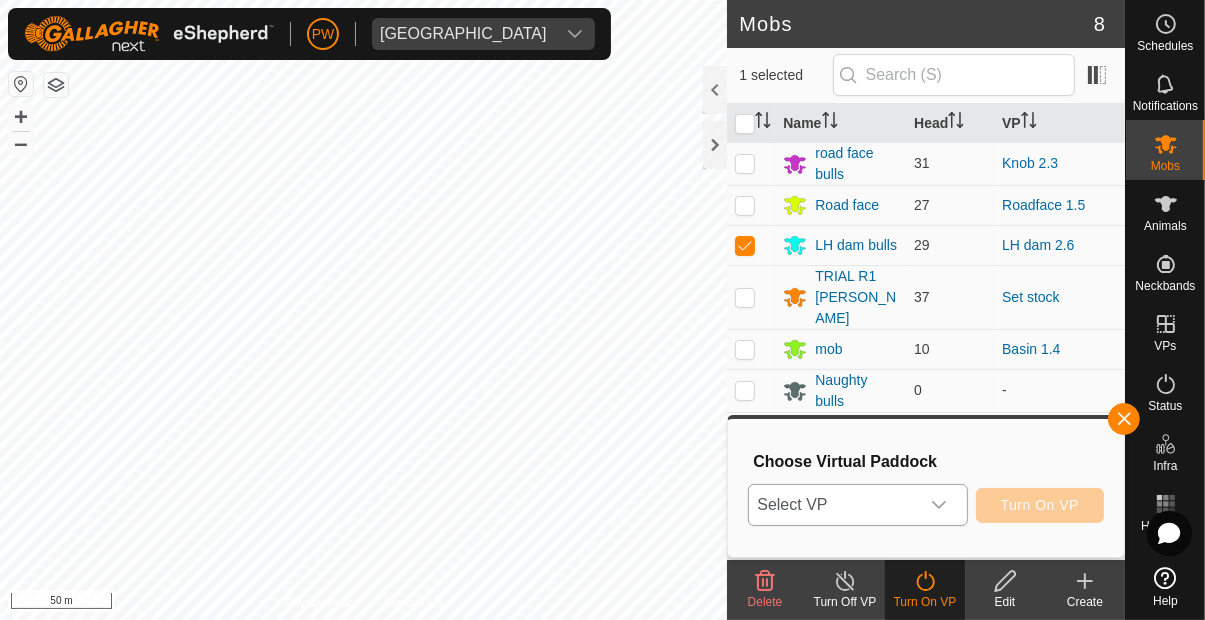 click 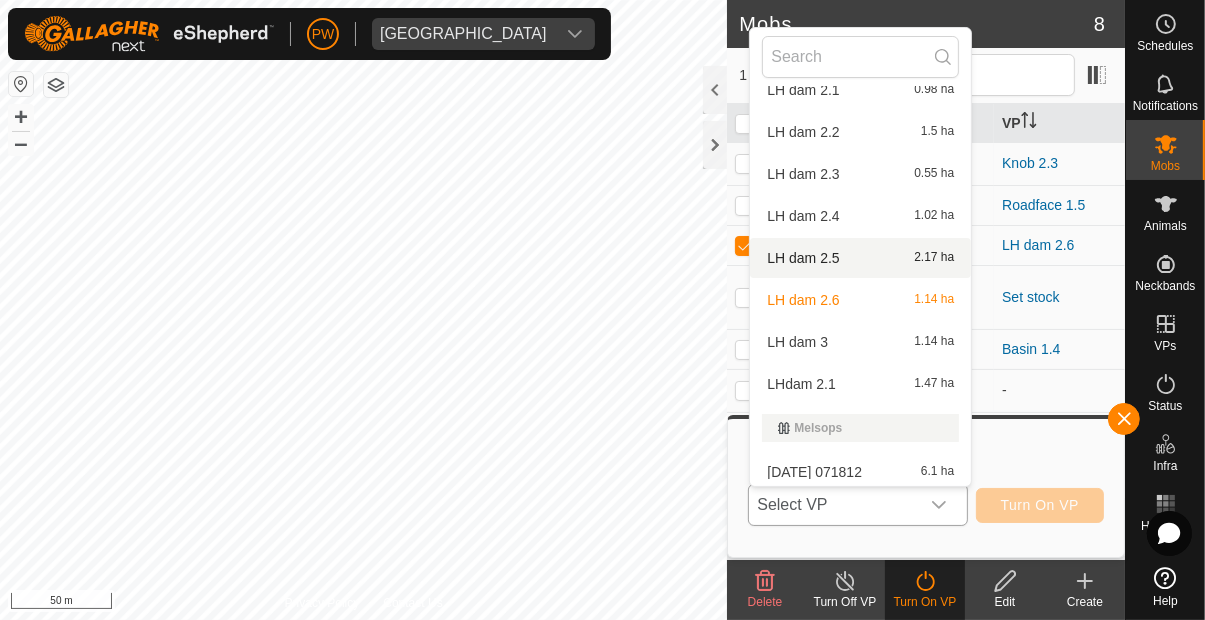 scroll, scrollTop: 2138, scrollLeft: 0, axis: vertical 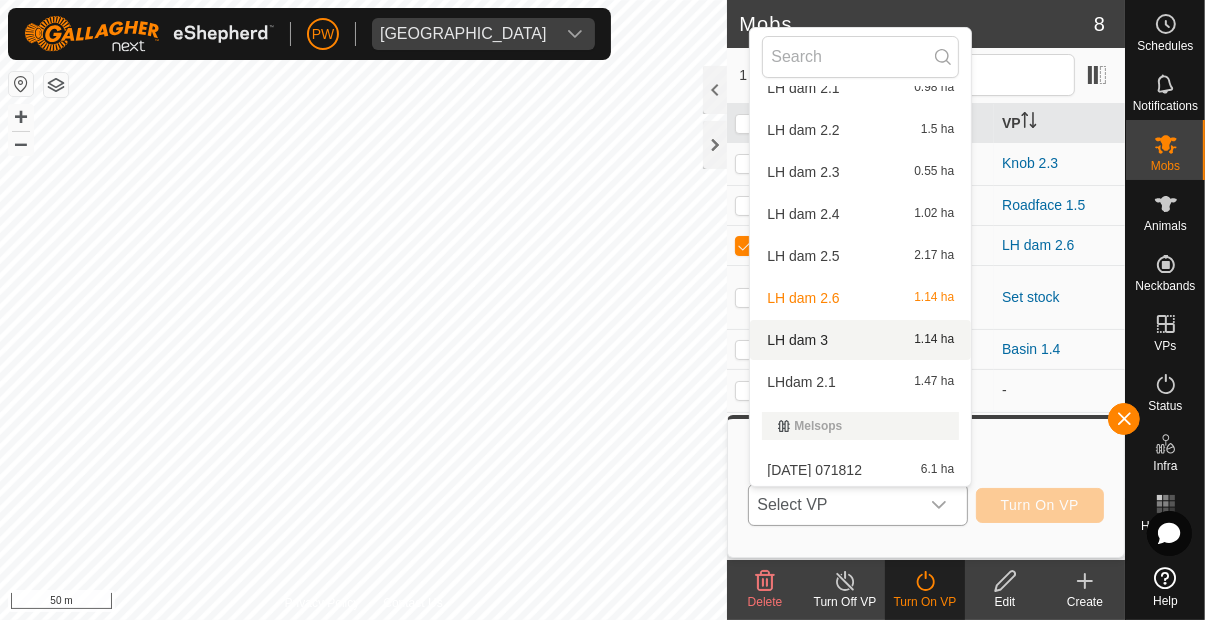click on "LH dam 3  1.14 ha" at bounding box center (860, 340) 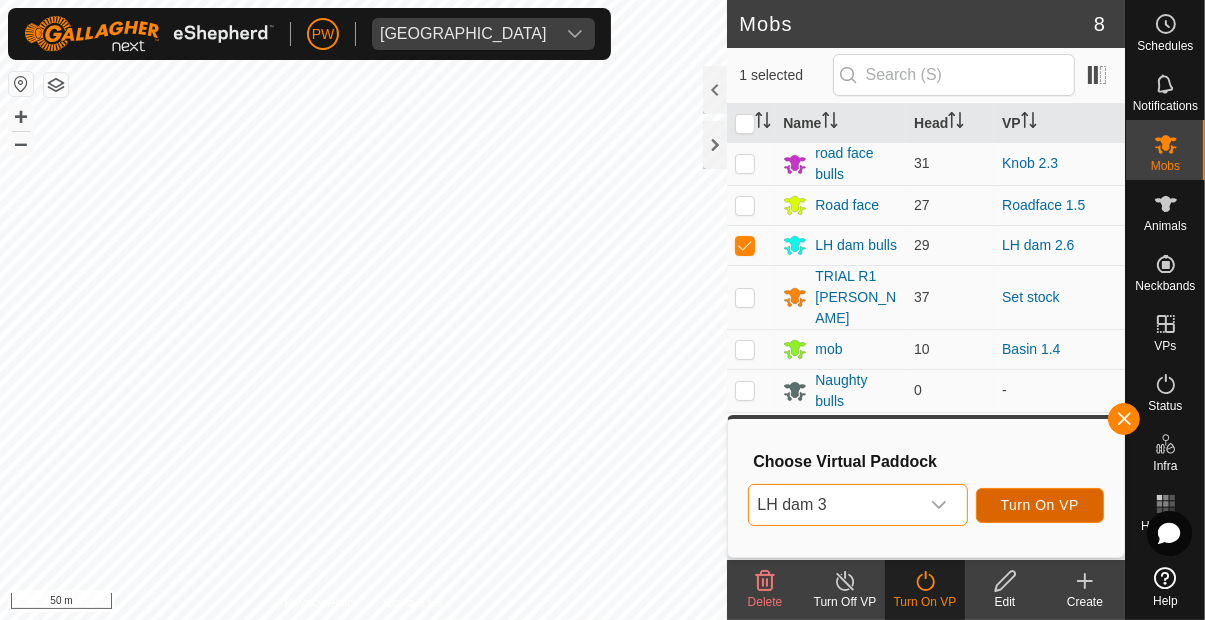 click on "Turn On VP" at bounding box center [1040, 505] 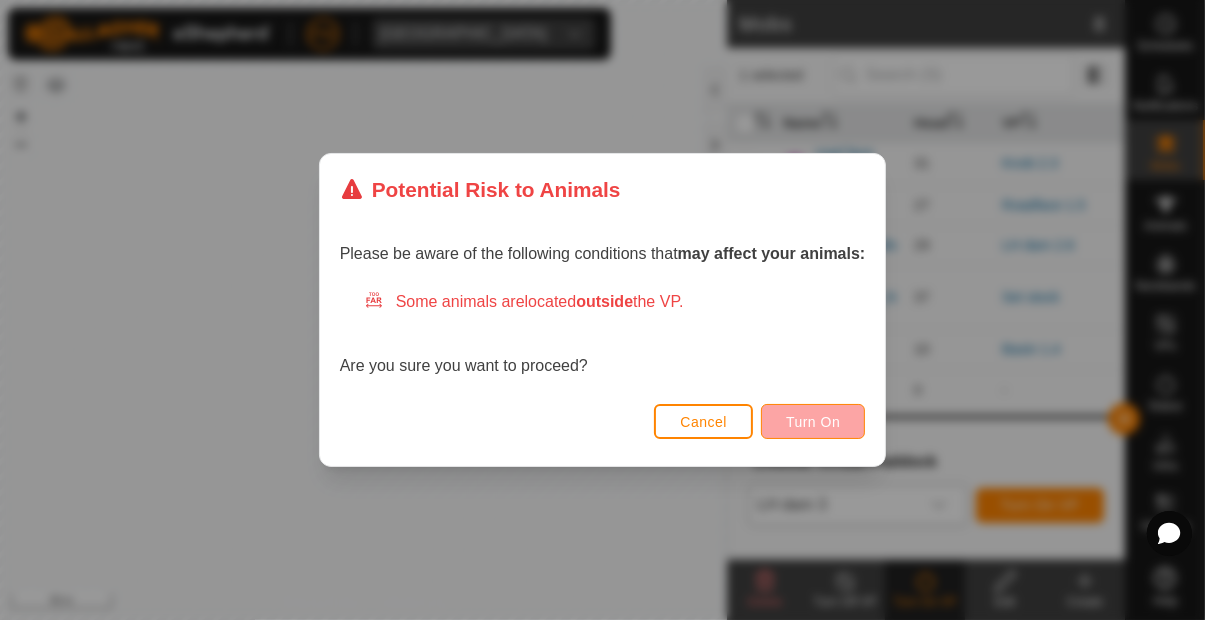 click on "Turn On" at bounding box center [813, 422] 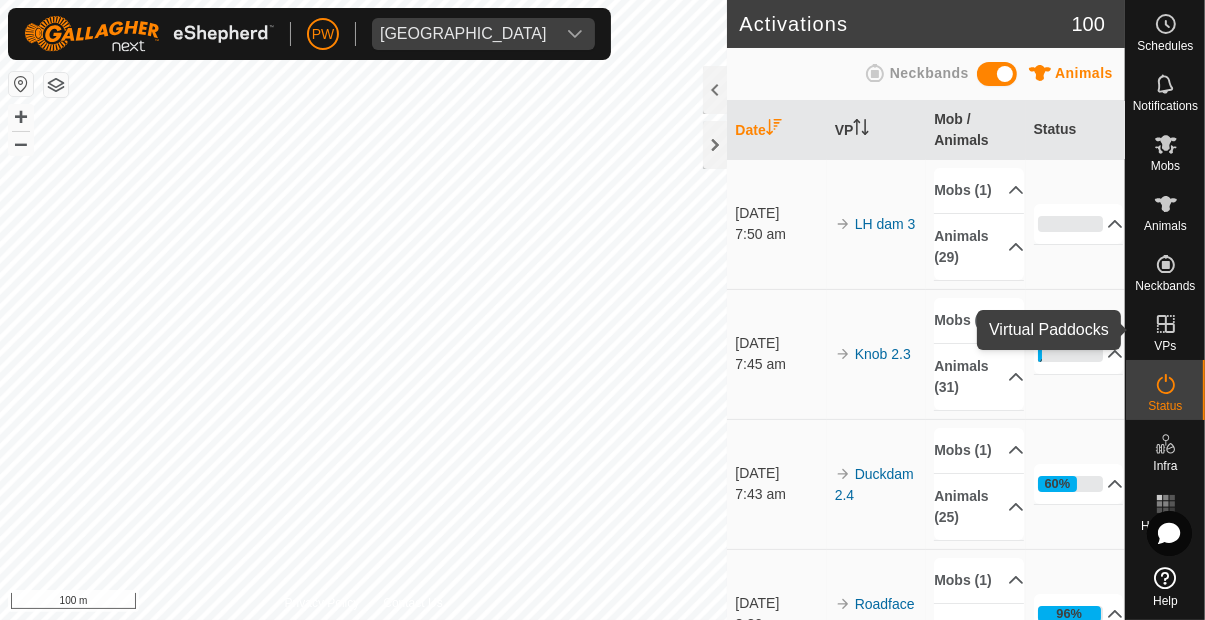 click 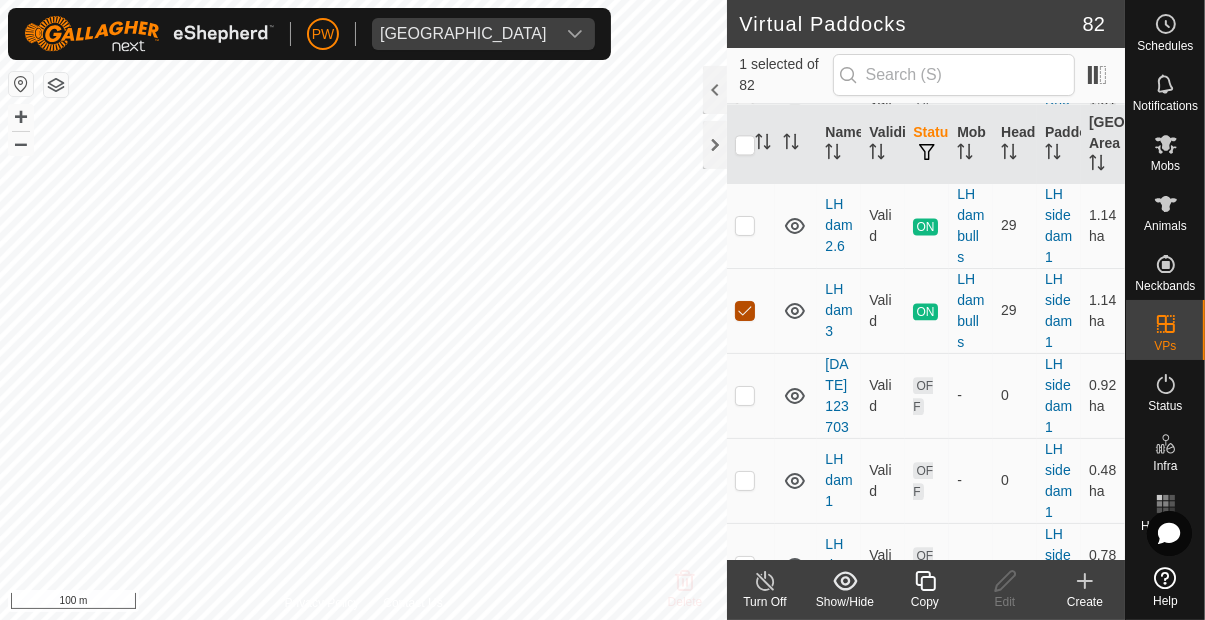 scroll, scrollTop: 4056, scrollLeft: 0, axis: vertical 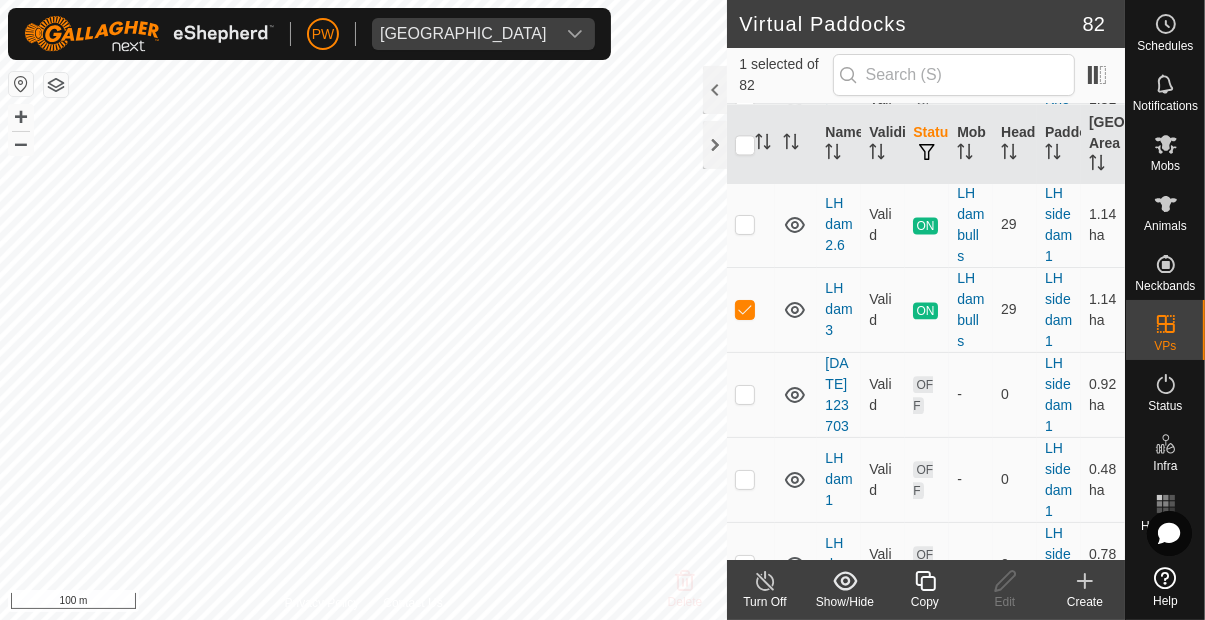 click at bounding box center [745, 310] 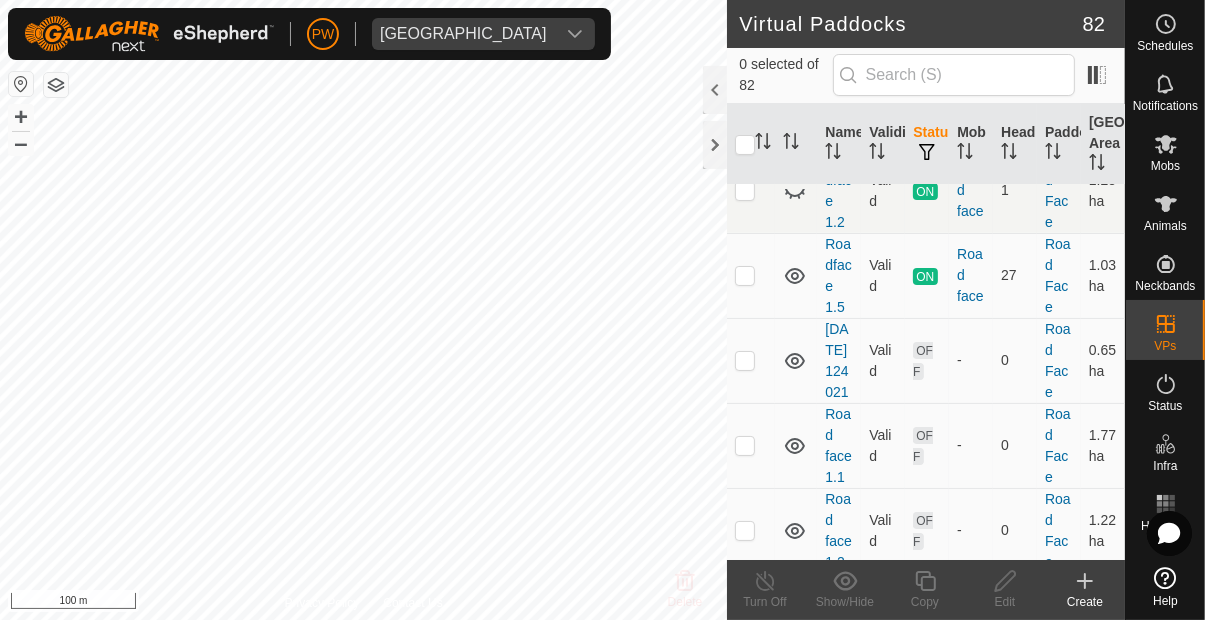 scroll, scrollTop: 7010, scrollLeft: 0, axis: vertical 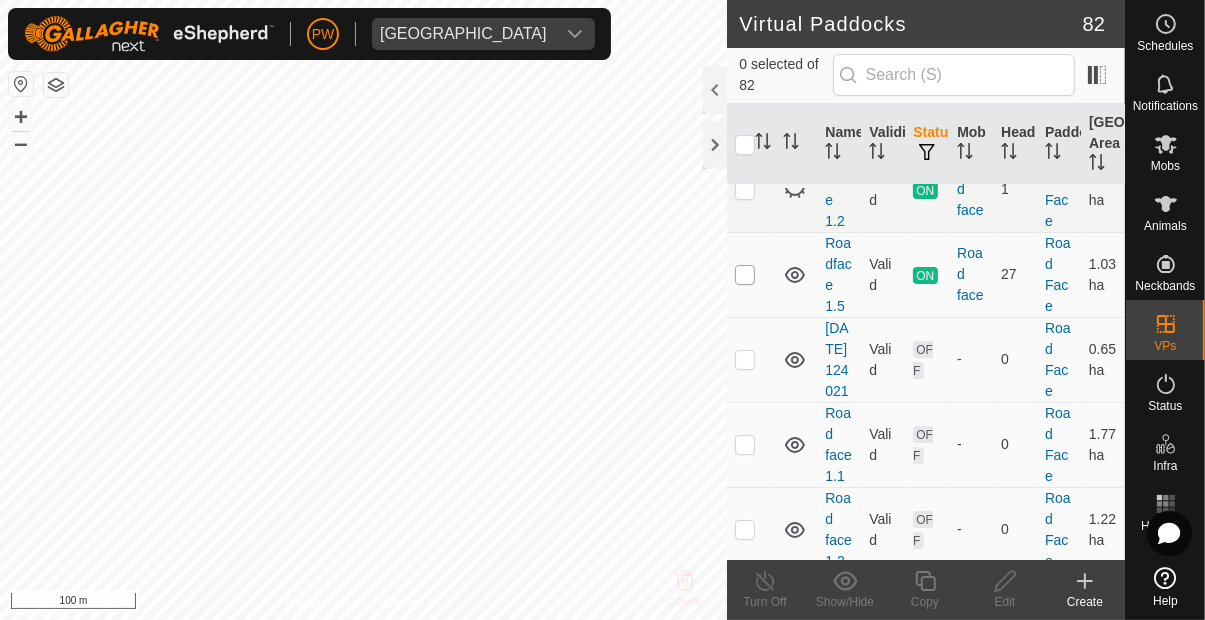 click at bounding box center [745, 275] 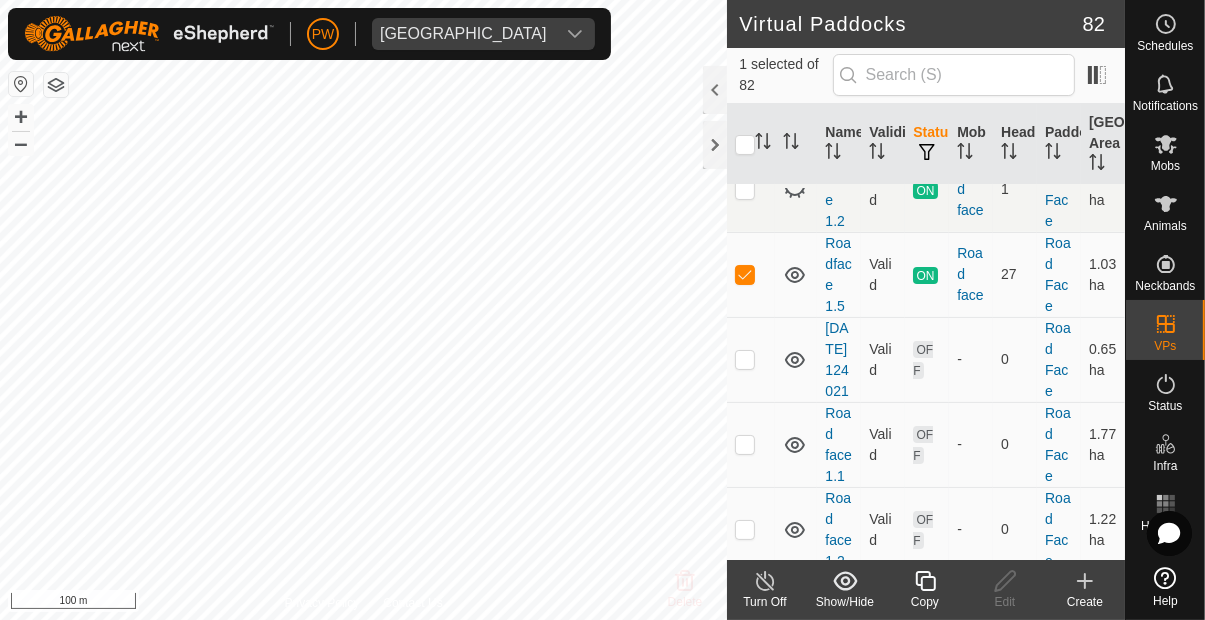 click 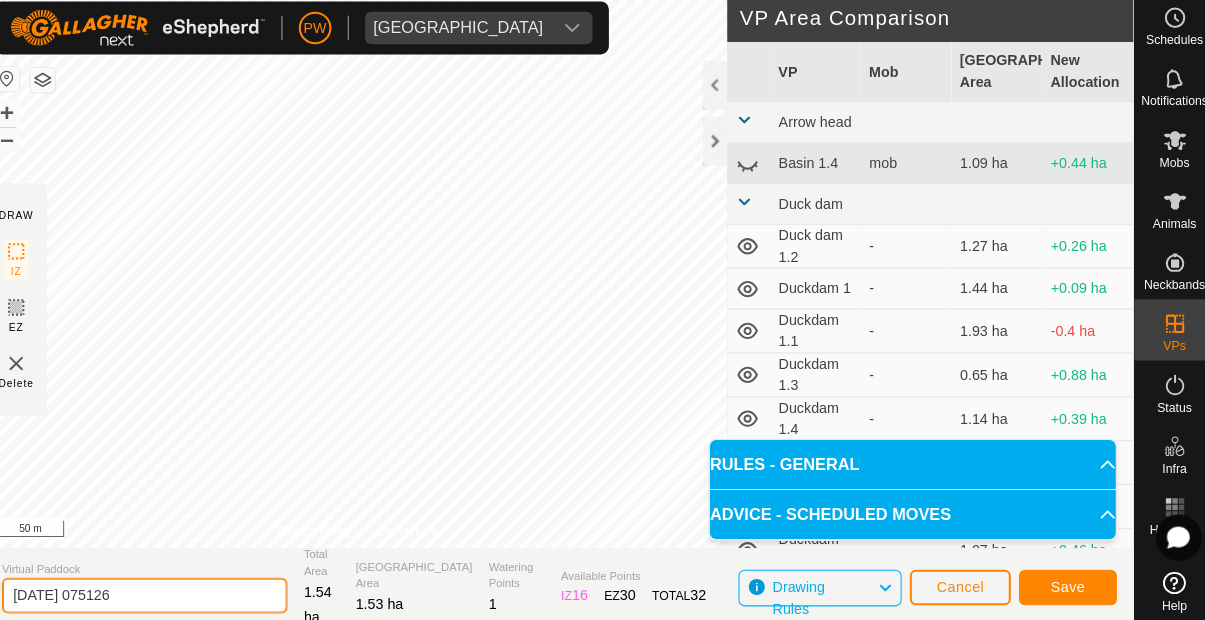 click on "[DATE] 075126" 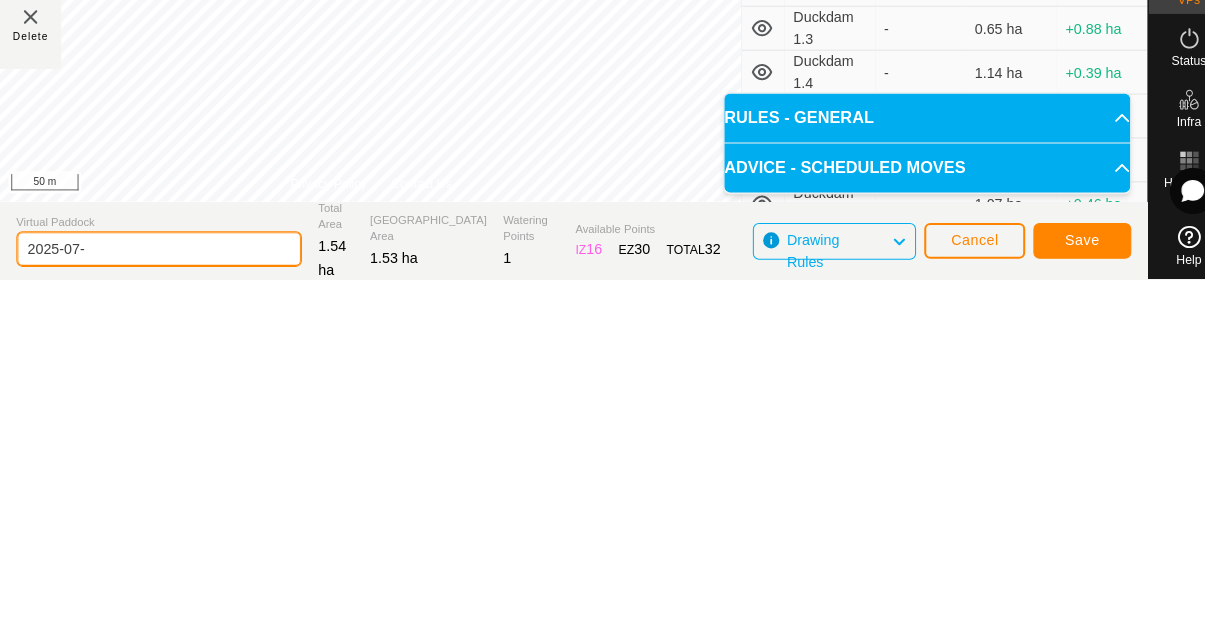 type on "2025-07" 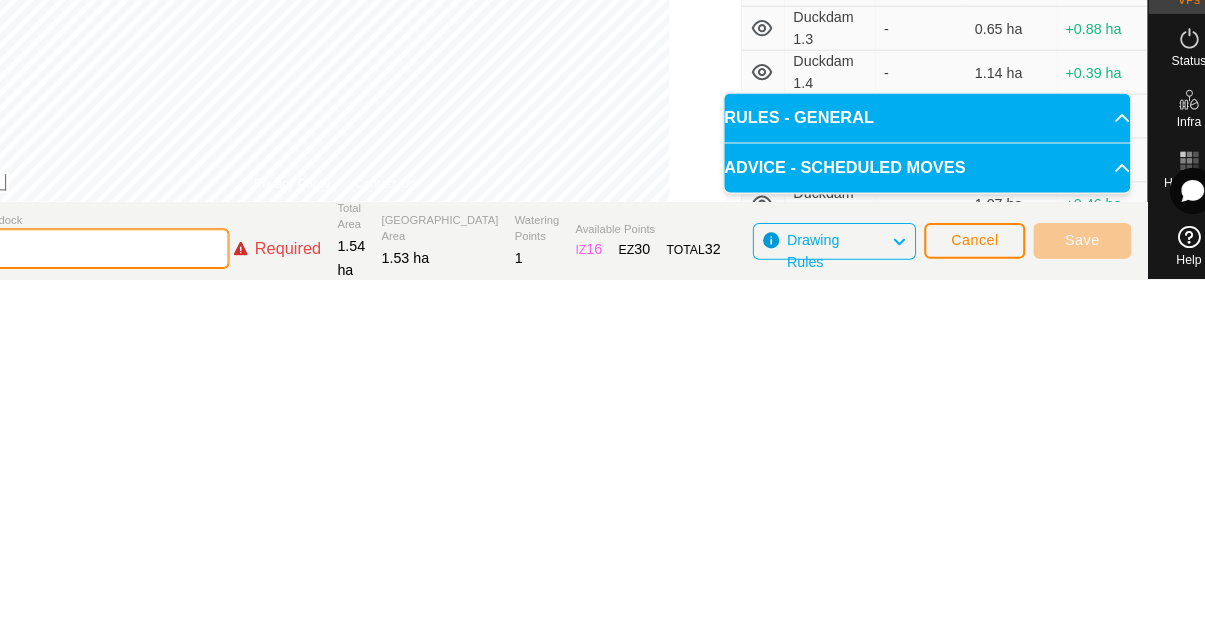 type on "L" 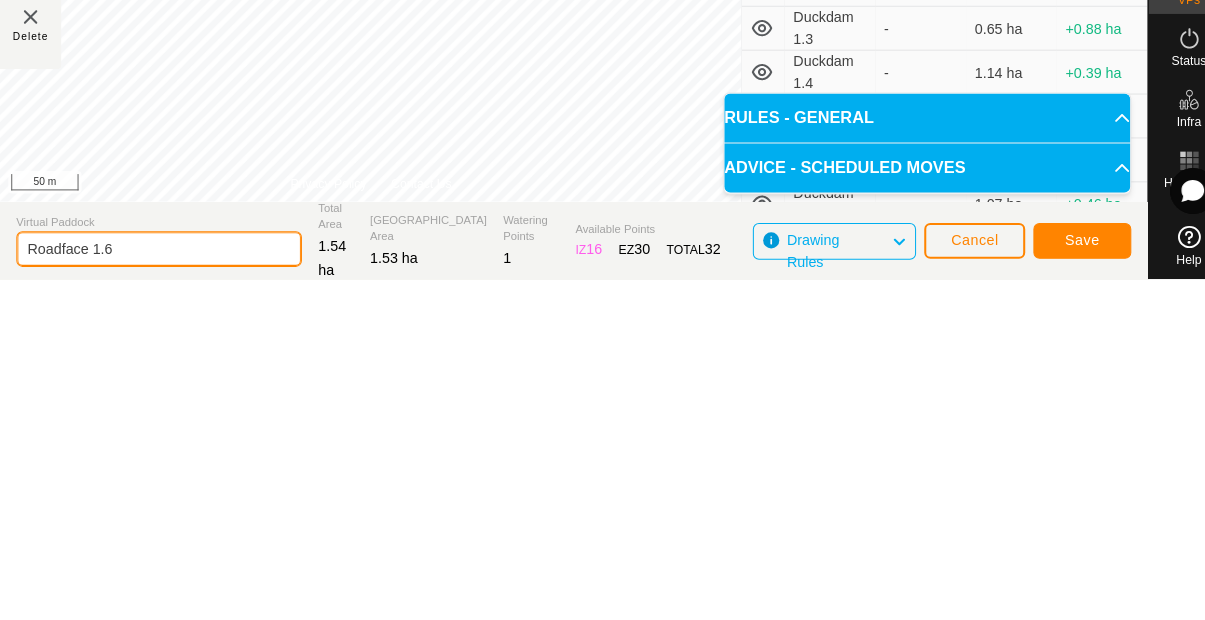 type on "Roadface 1.6" 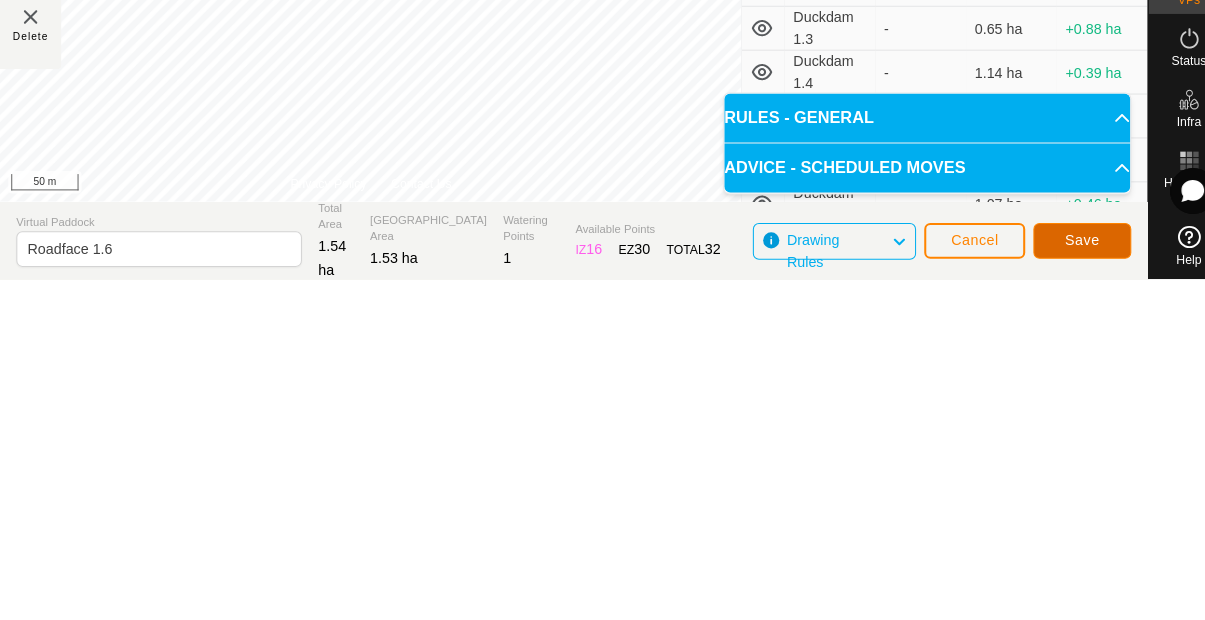 click on "Save" 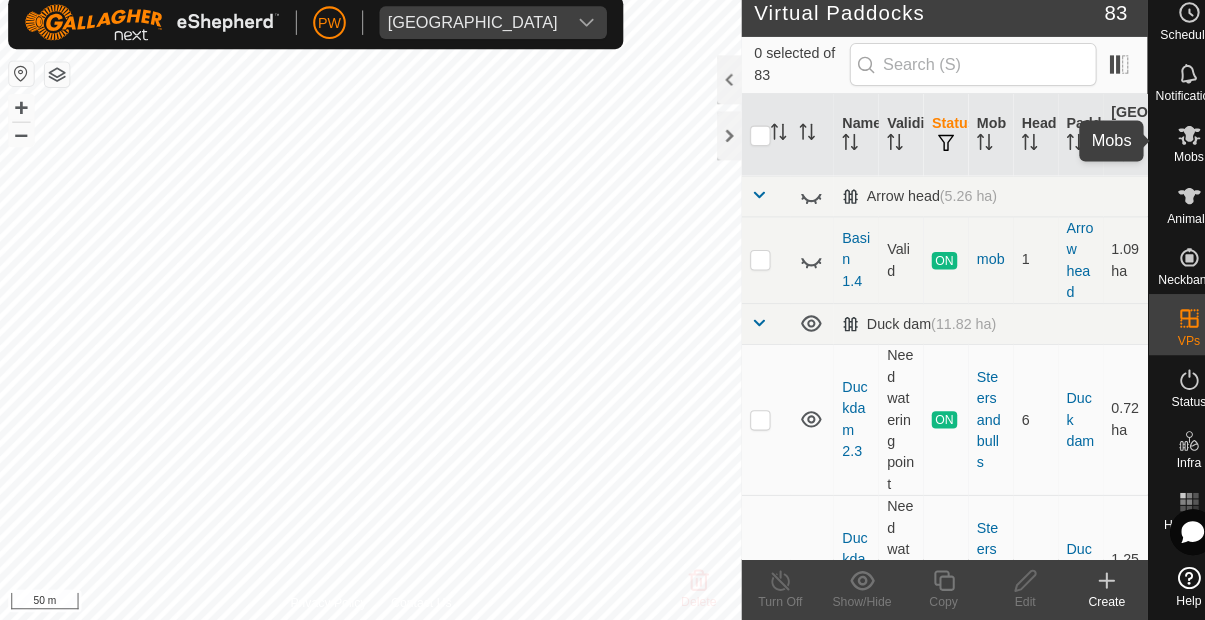 click 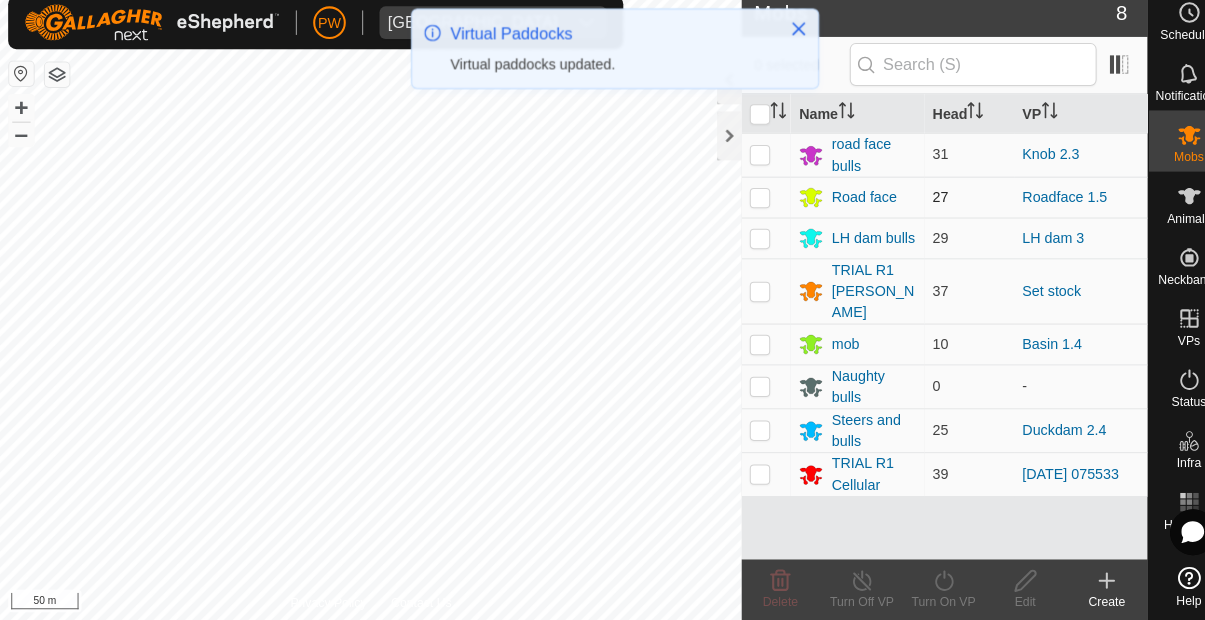 click at bounding box center [745, 205] 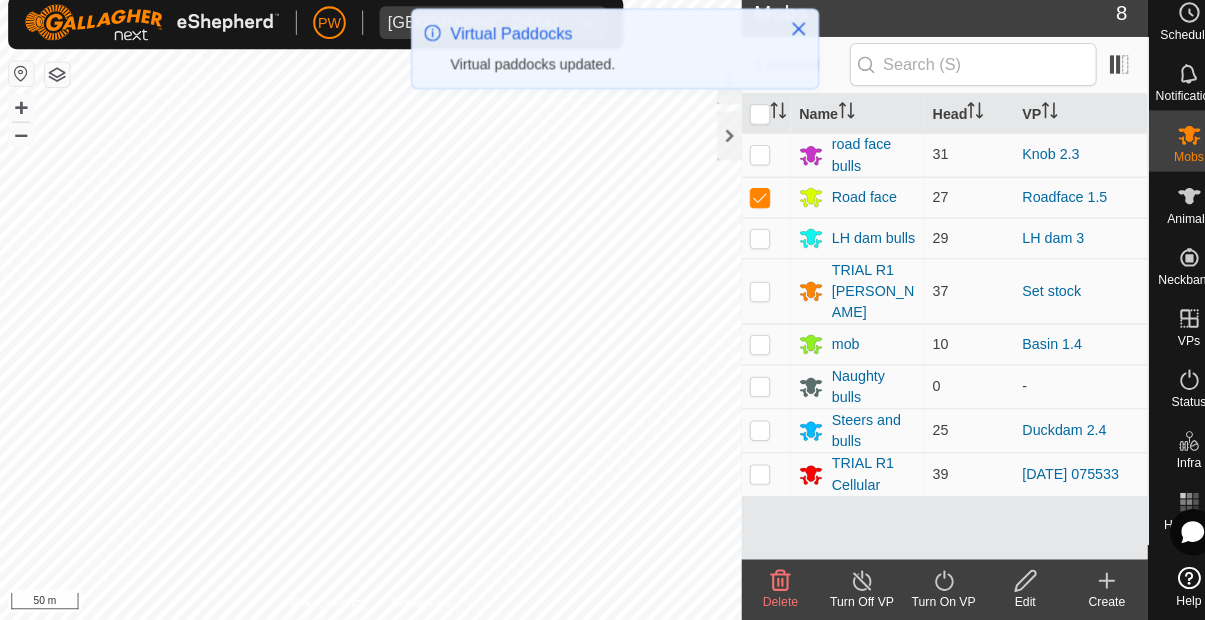 click on "Turn On VP" 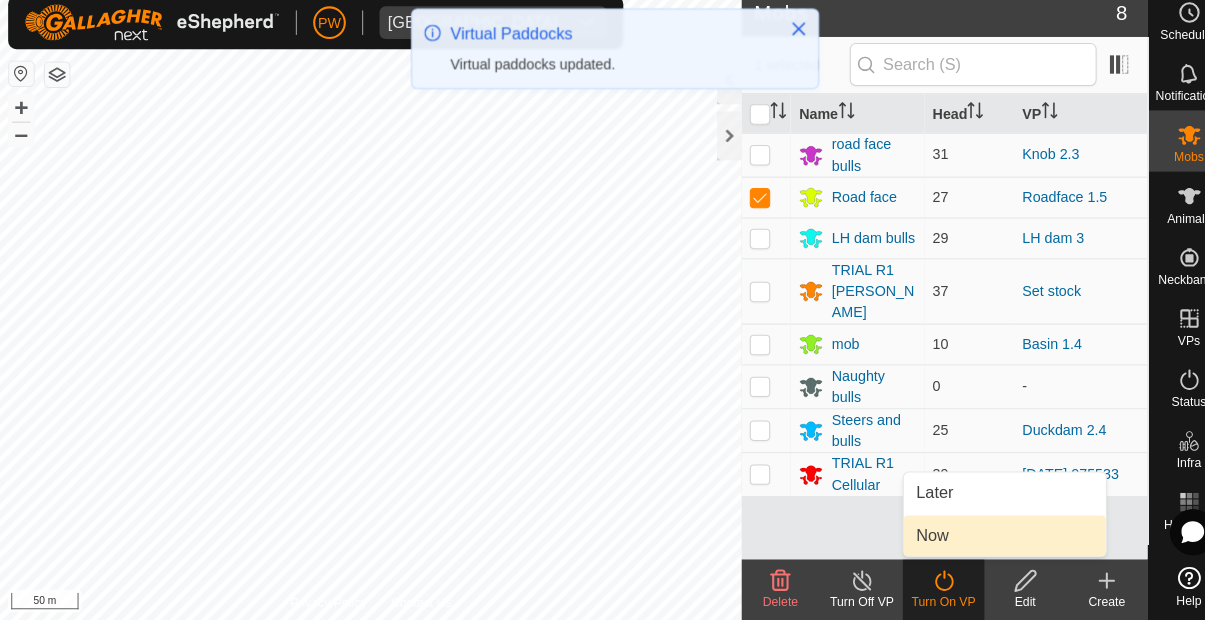 click on "Now" at bounding box center (985, 537) 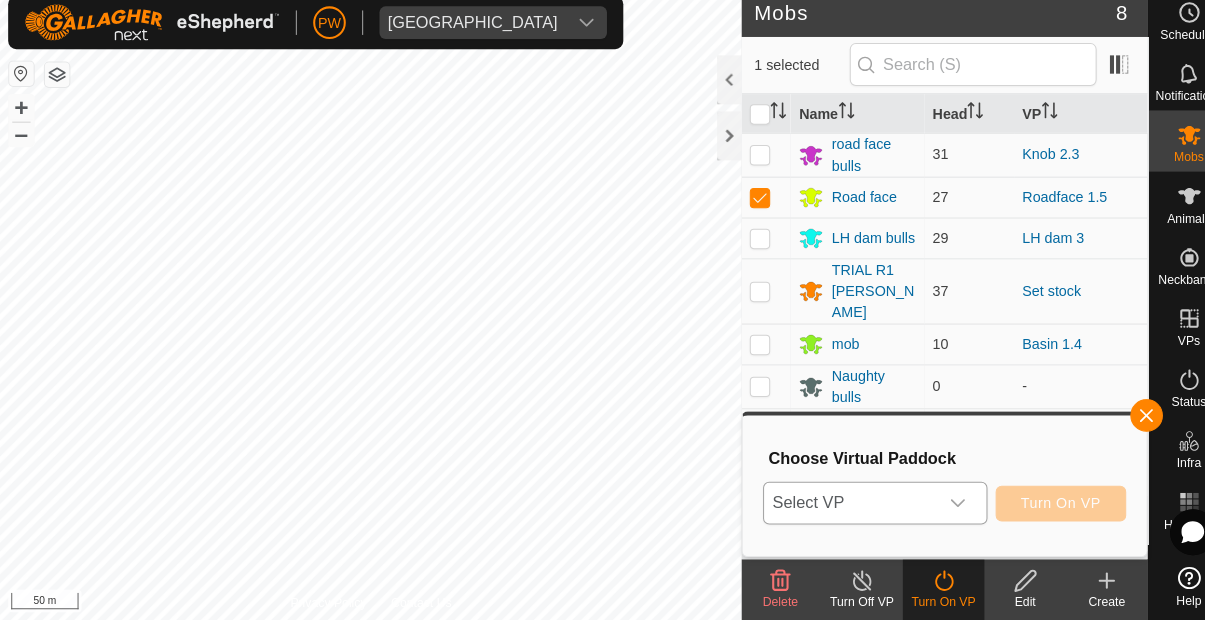 click 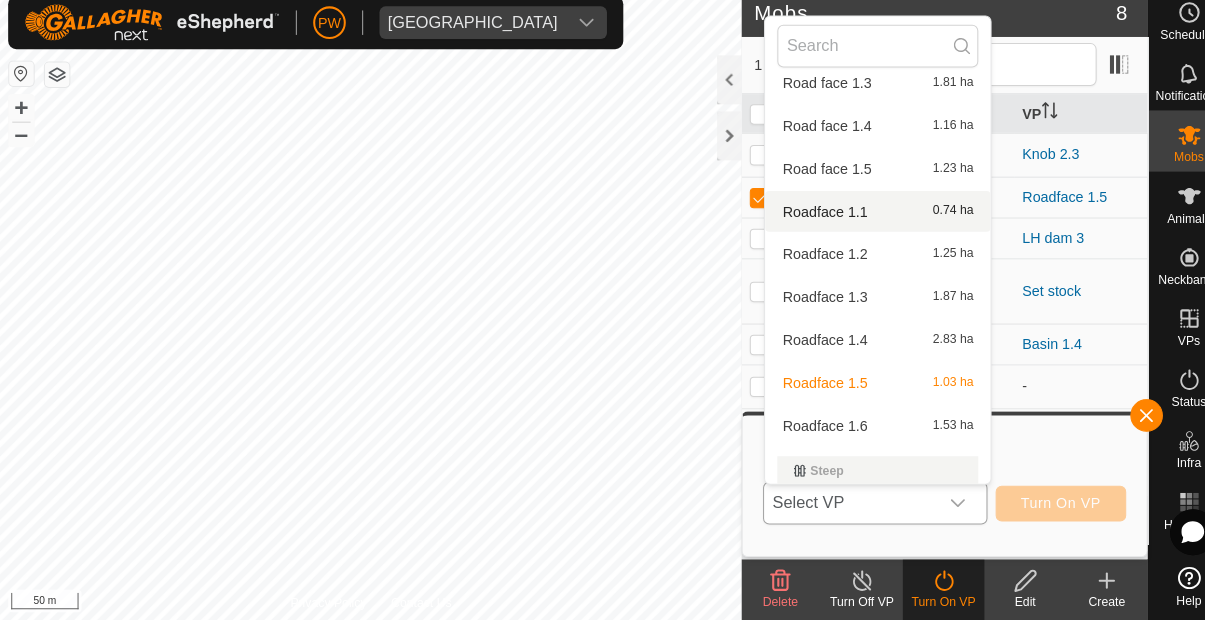 scroll, scrollTop: 3037, scrollLeft: 0, axis: vertical 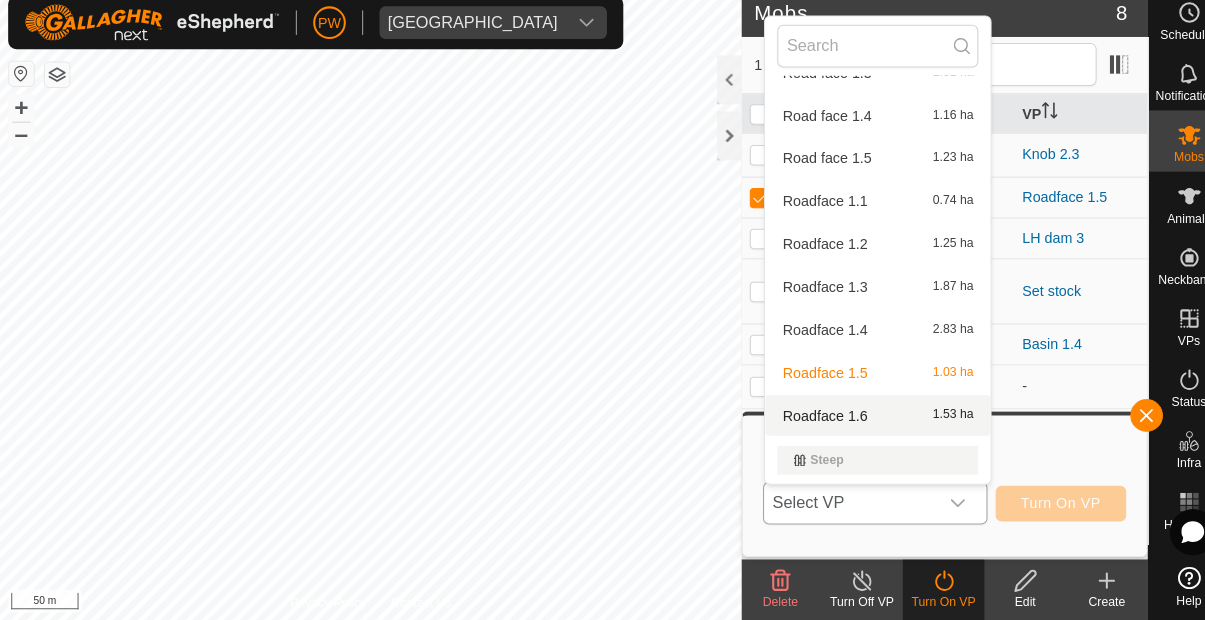 click on "Roadface 1.6  1.53 ha" at bounding box center (860, 419) 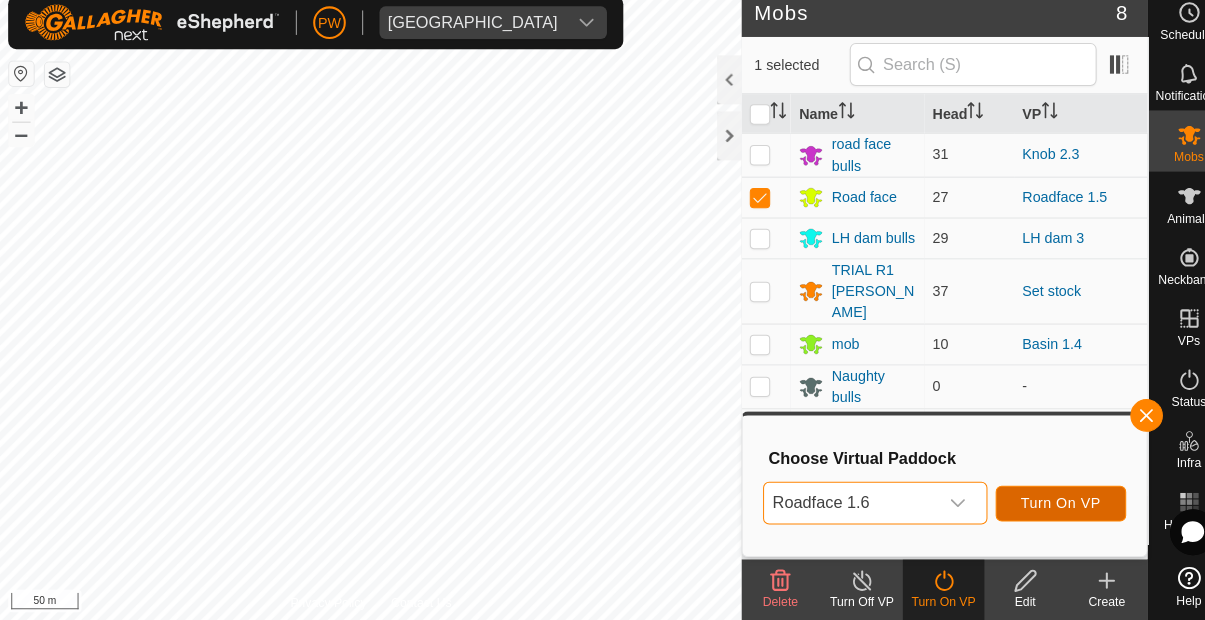 click on "Turn On VP" at bounding box center (1040, 505) 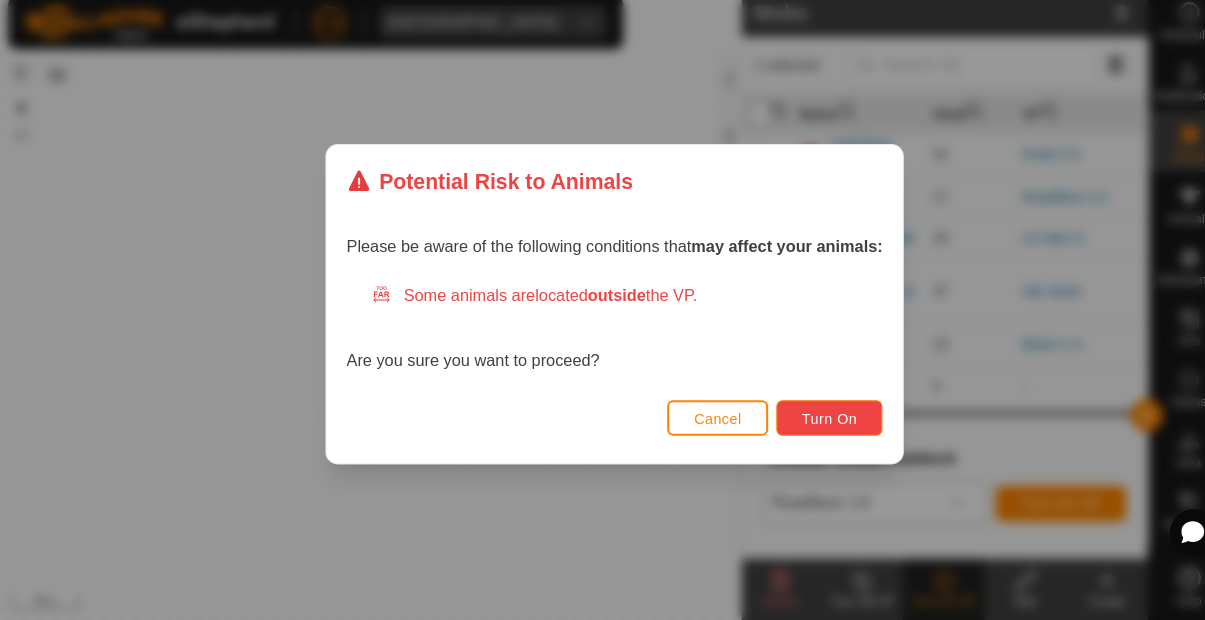 click on "Turn On" at bounding box center [813, 421] 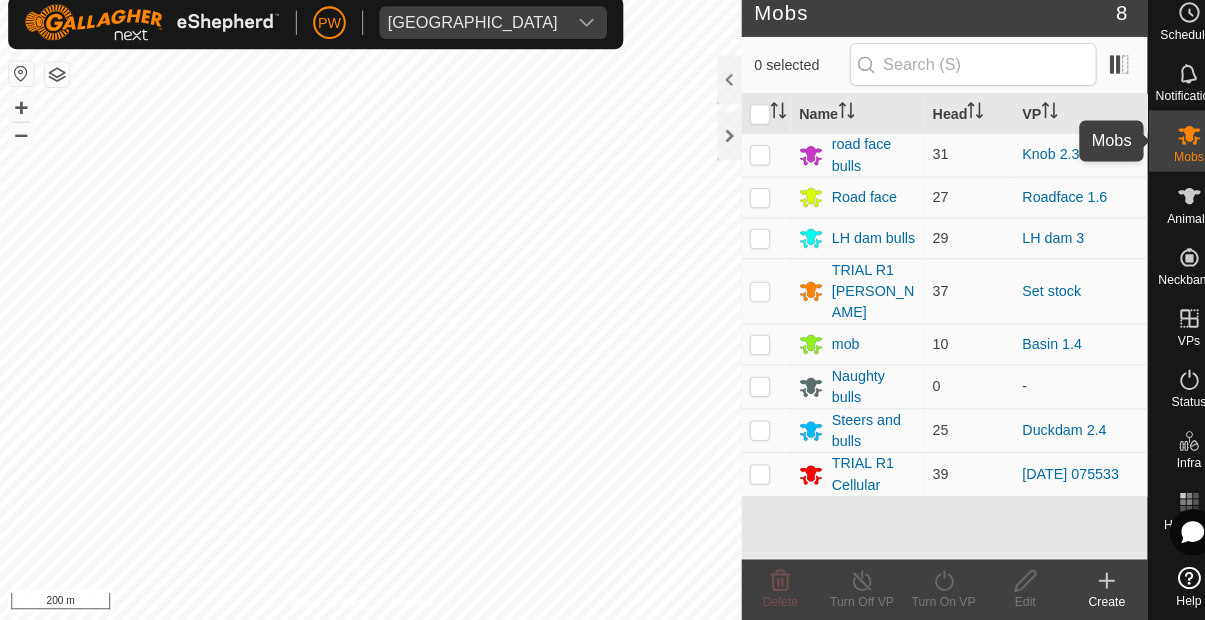 scroll, scrollTop: 0, scrollLeft: 0, axis: both 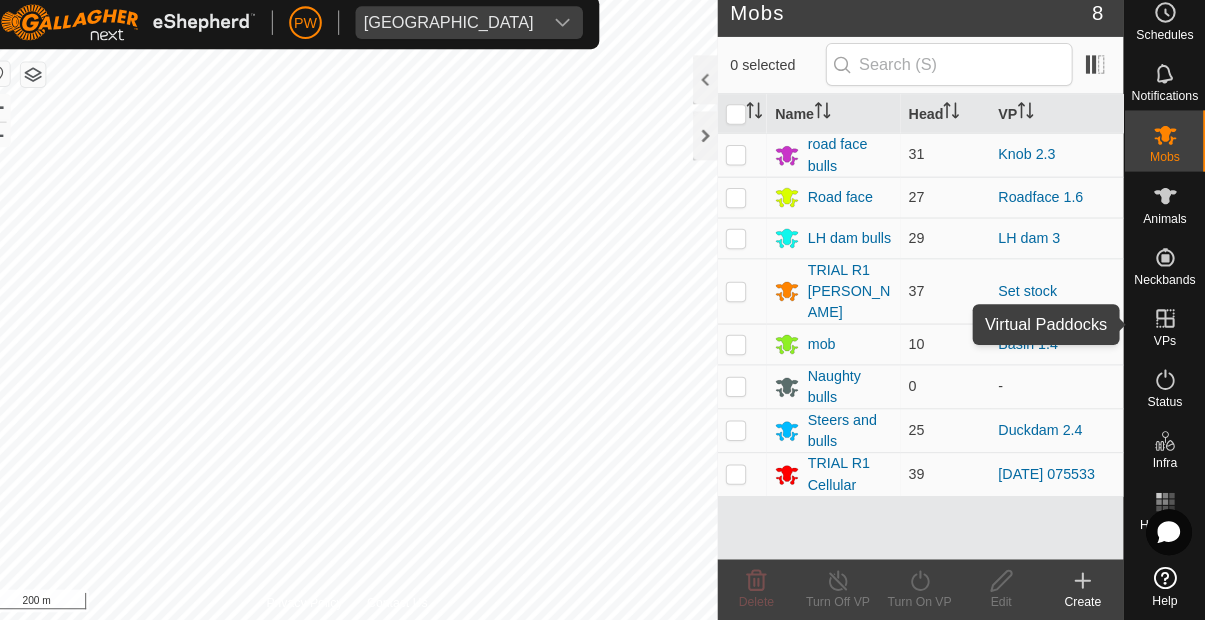 click on "VPs" at bounding box center (1165, 346) 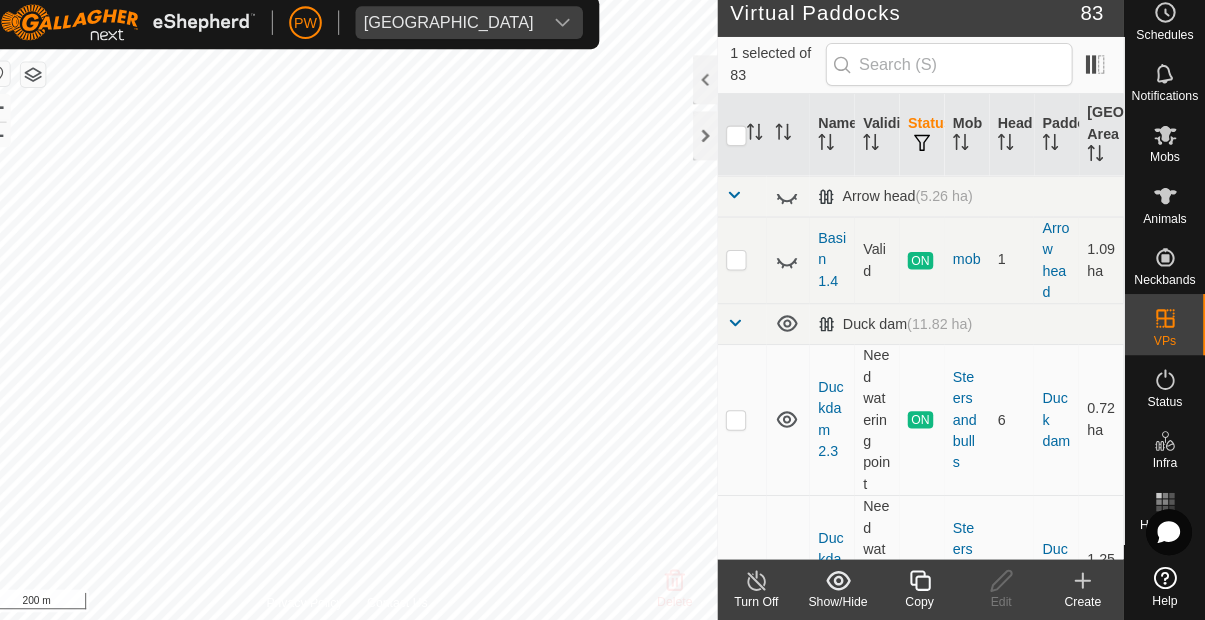 click 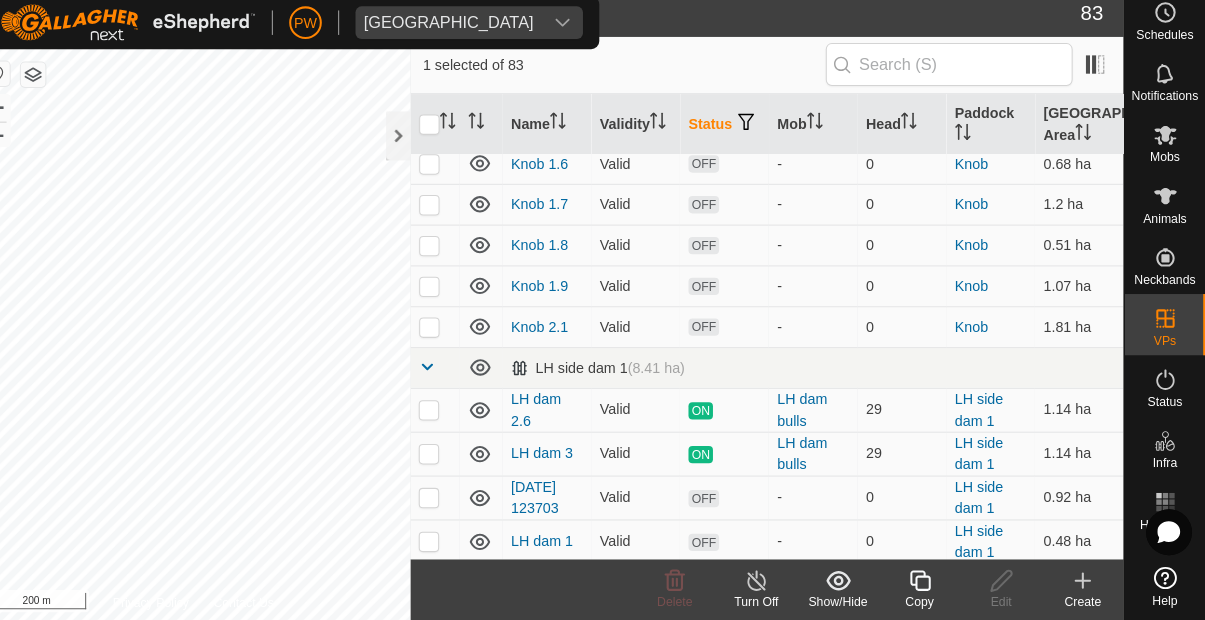 scroll, scrollTop: 1743, scrollLeft: 0, axis: vertical 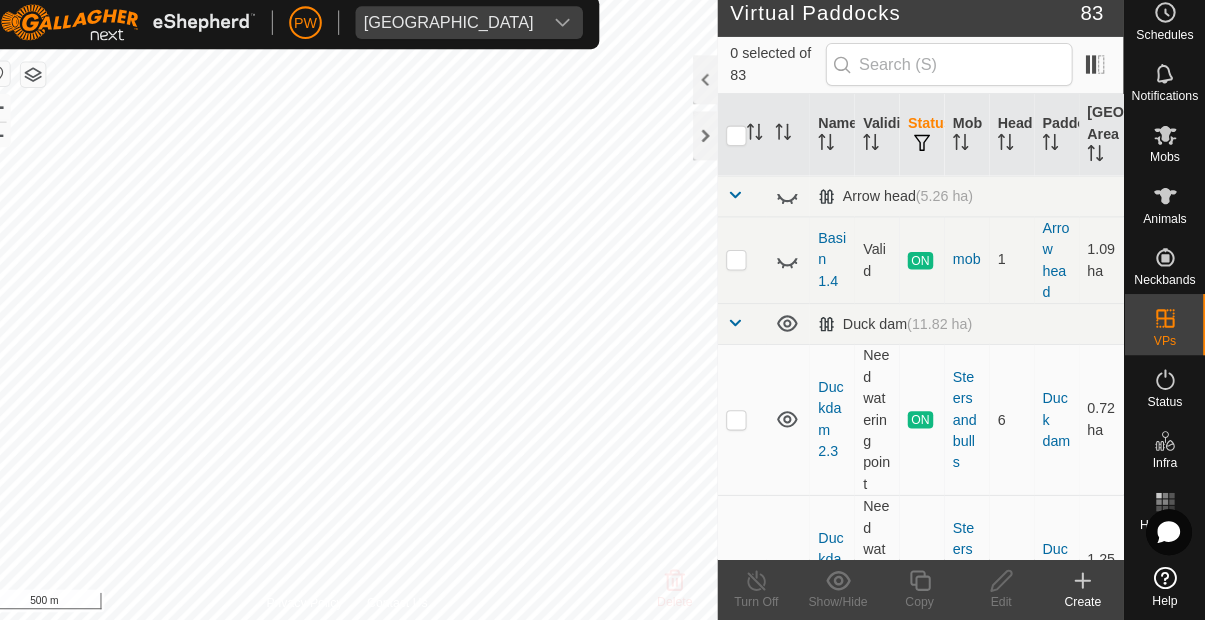 click 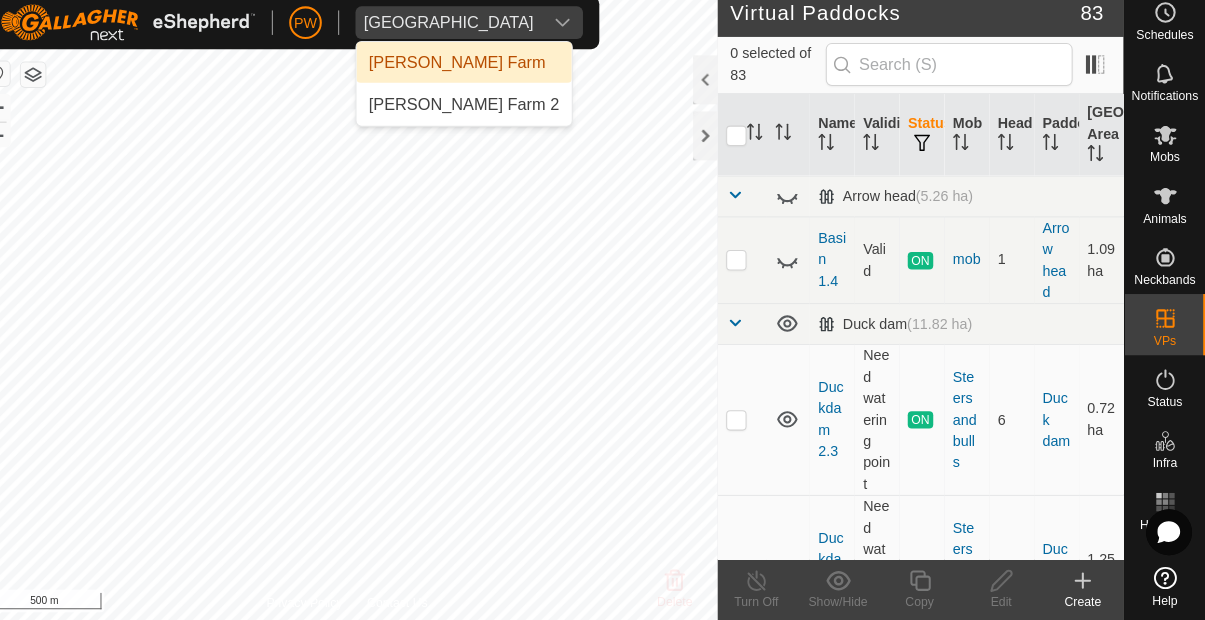 scroll, scrollTop: 0, scrollLeft: 0, axis: both 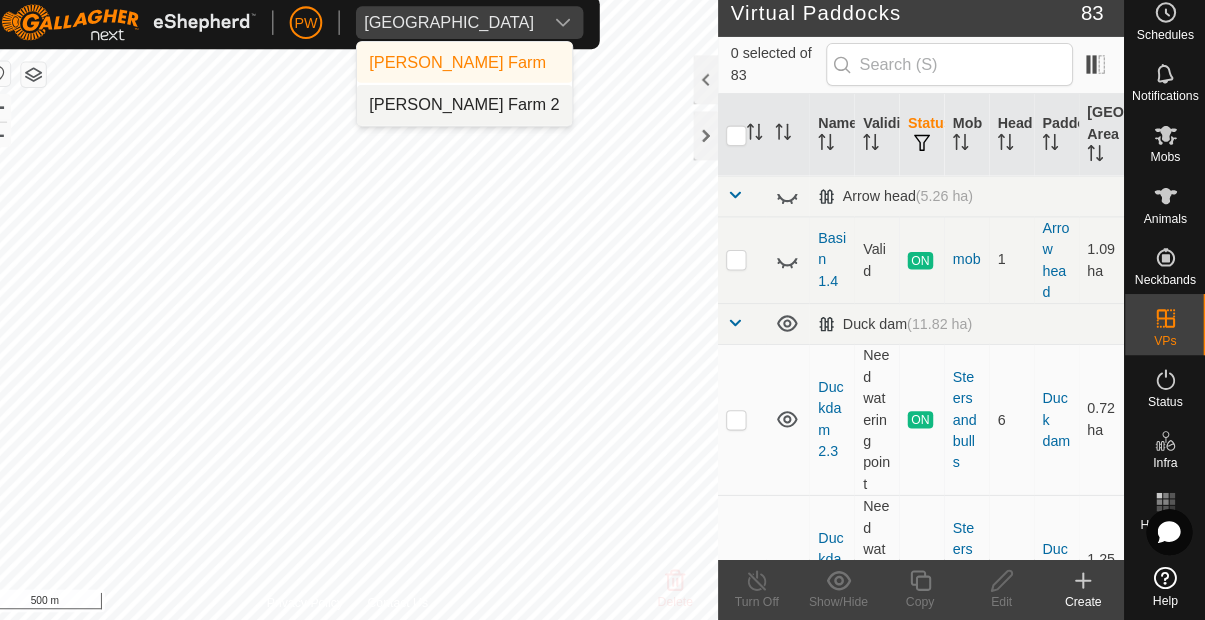 click on "Peter Walter - Kawhia Farm 2" at bounding box center [478, 115] 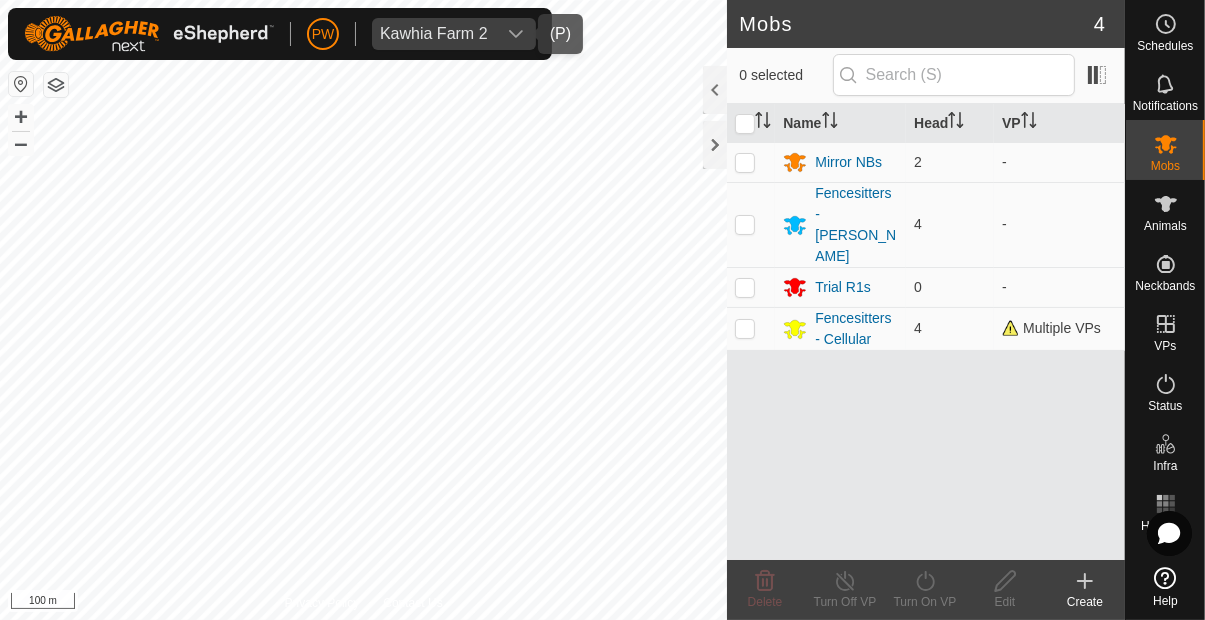 click 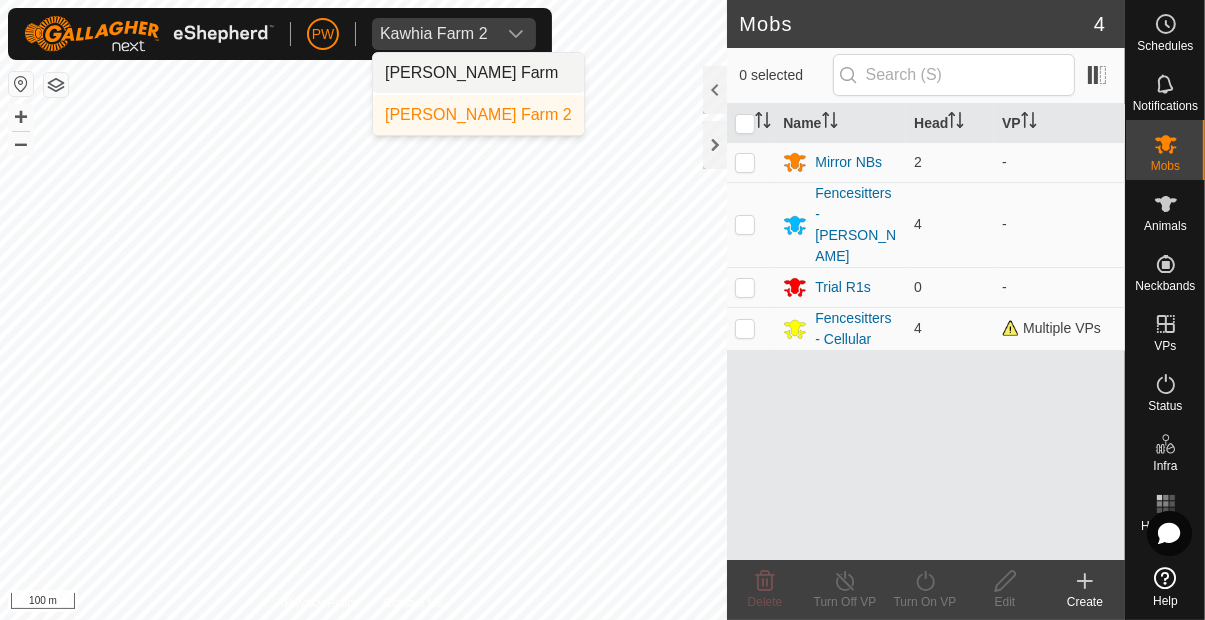 click on "Peter Walter - Kawhia Farm" at bounding box center (471, 73) 